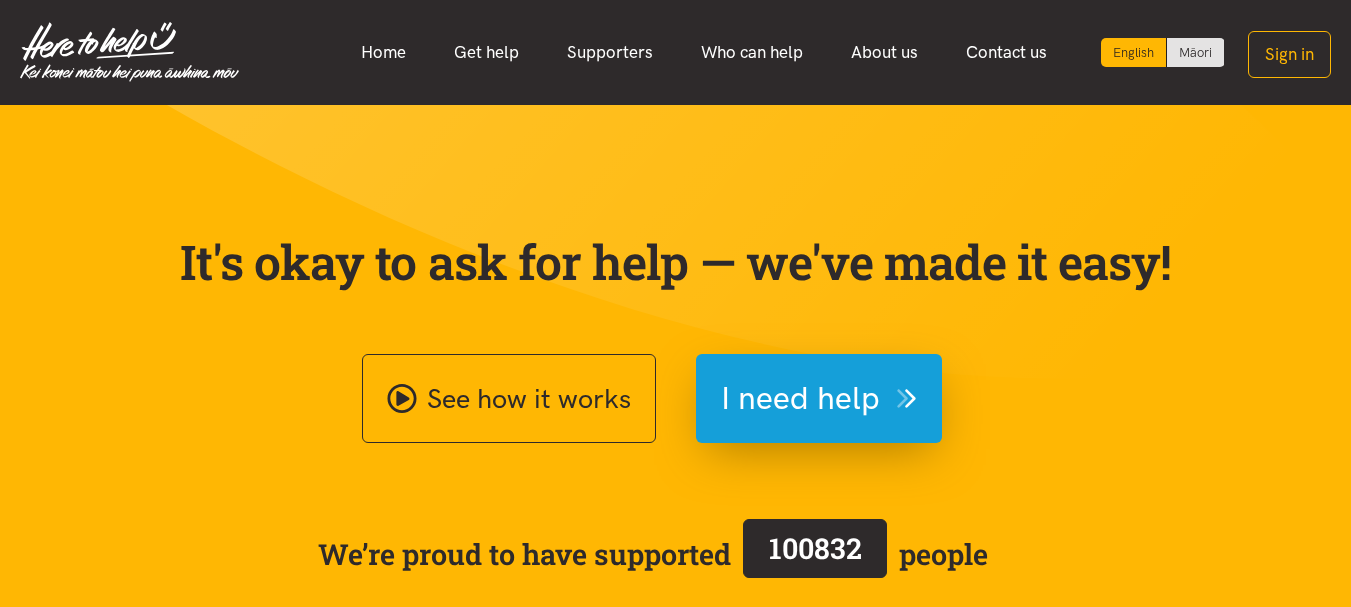 scroll, scrollTop: 0, scrollLeft: 0, axis: both 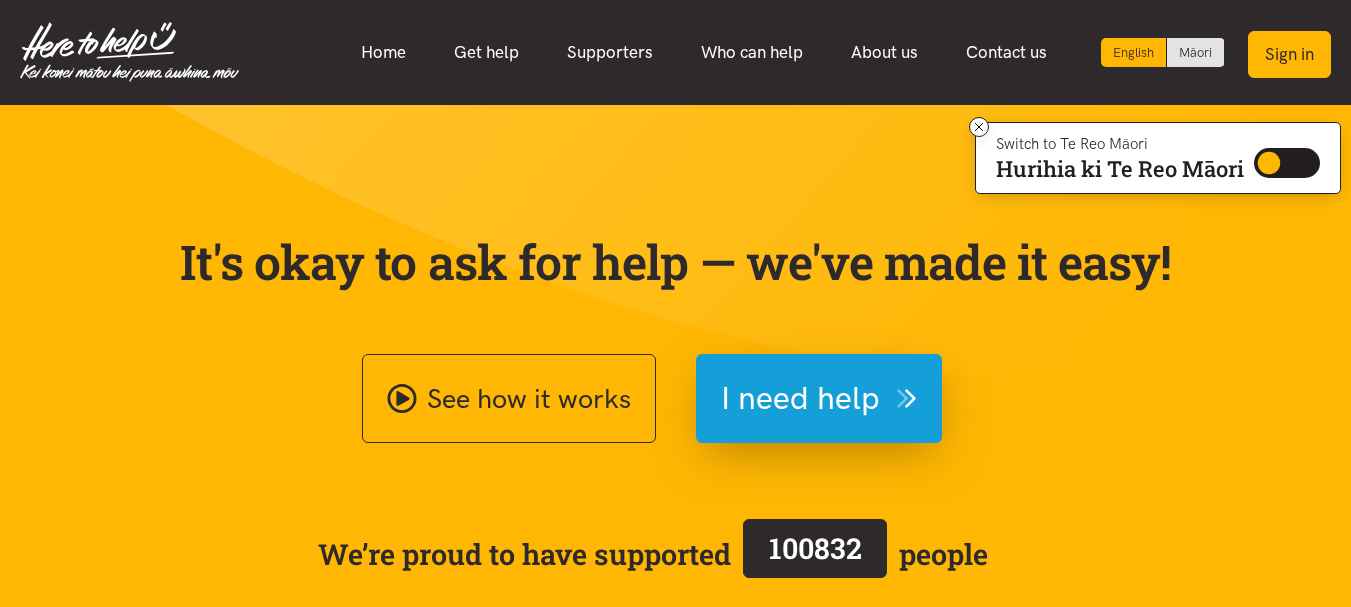 click on "Sign in" at bounding box center (1289, 54) 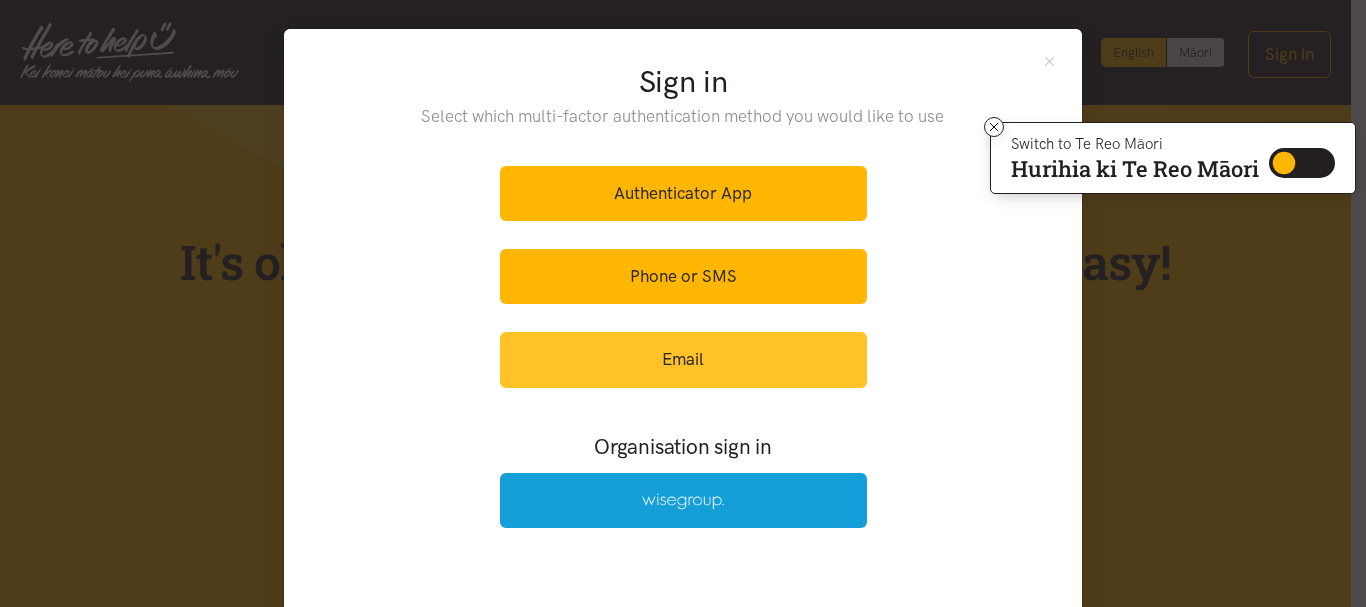 click on "Email" at bounding box center (683, 359) 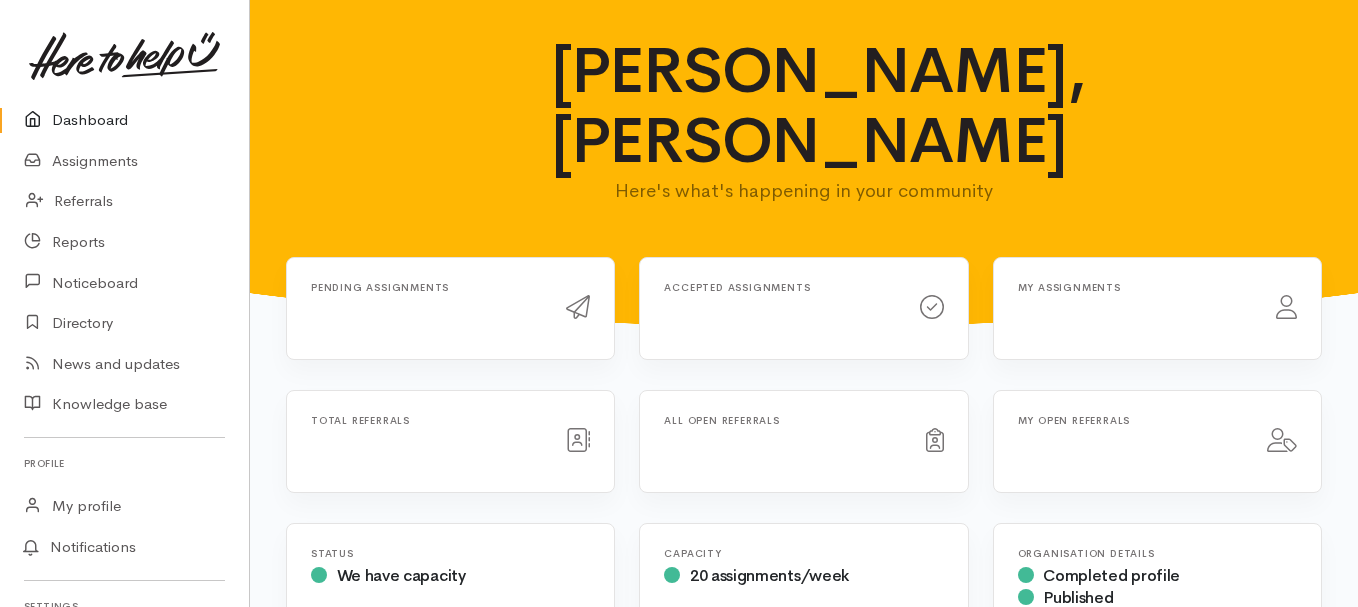 scroll, scrollTop: 0, scrollLeft: 0, axis: both 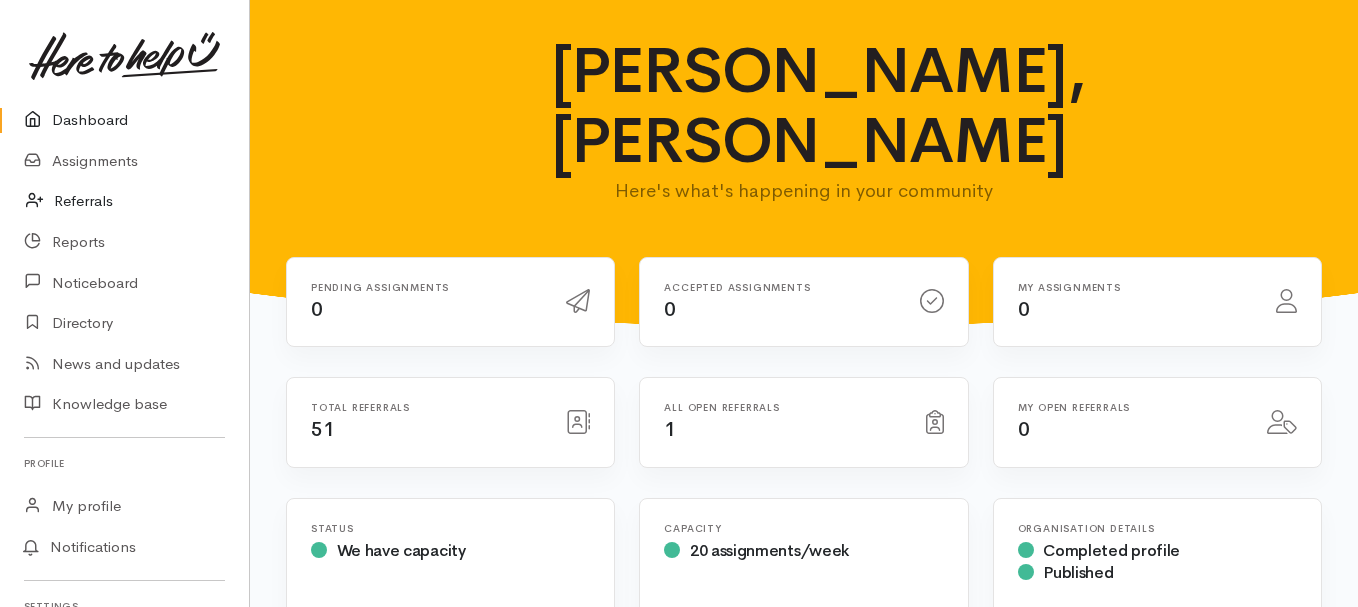 click on "Referrals" at bounding box center (124, 201) 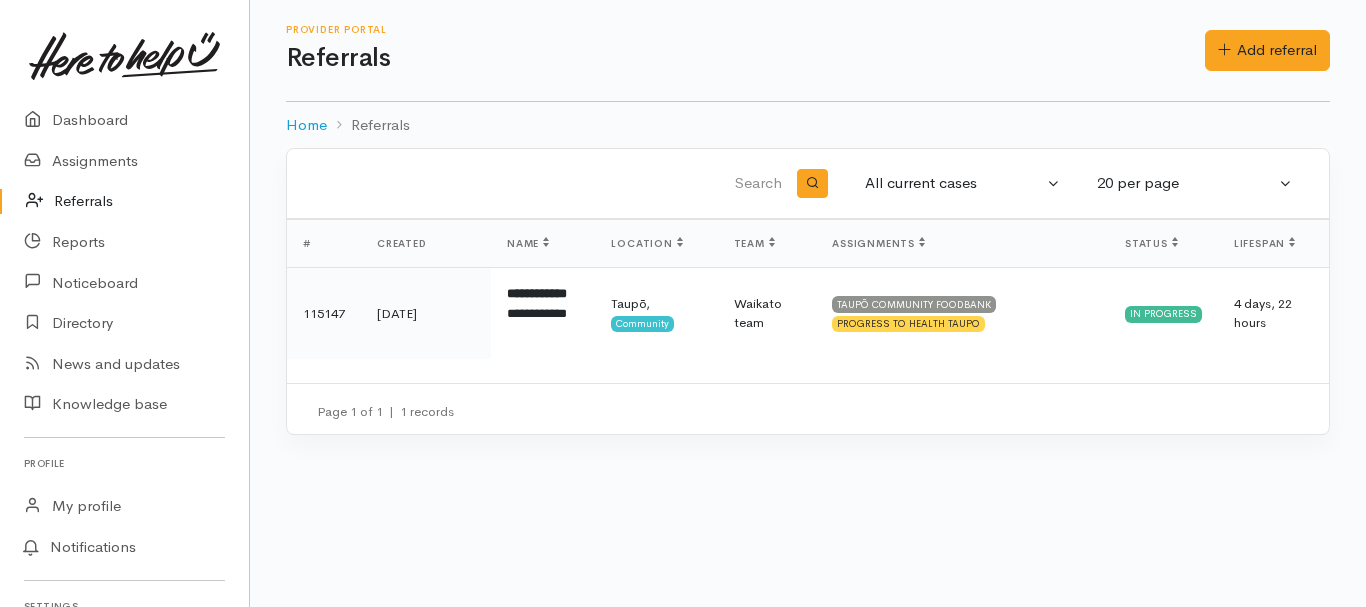 scroll, scrollTop: 0, scrollLeft: 0, axis: both 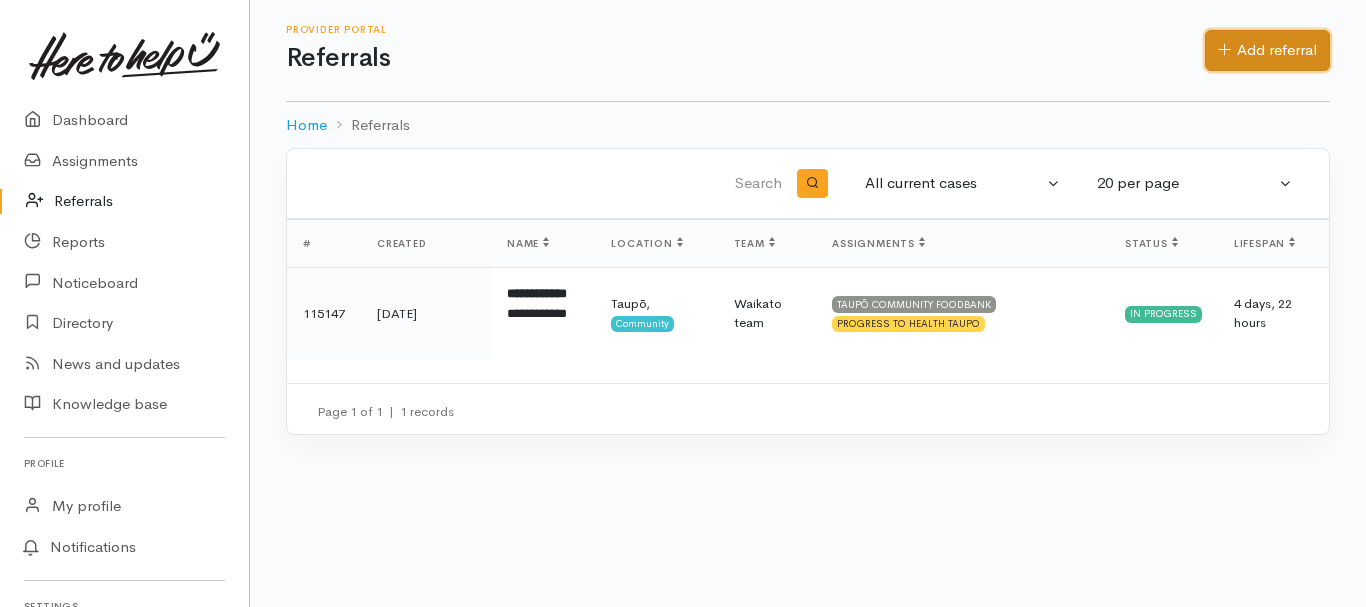 click on "Add referral" at bounding box center (1267, 50) 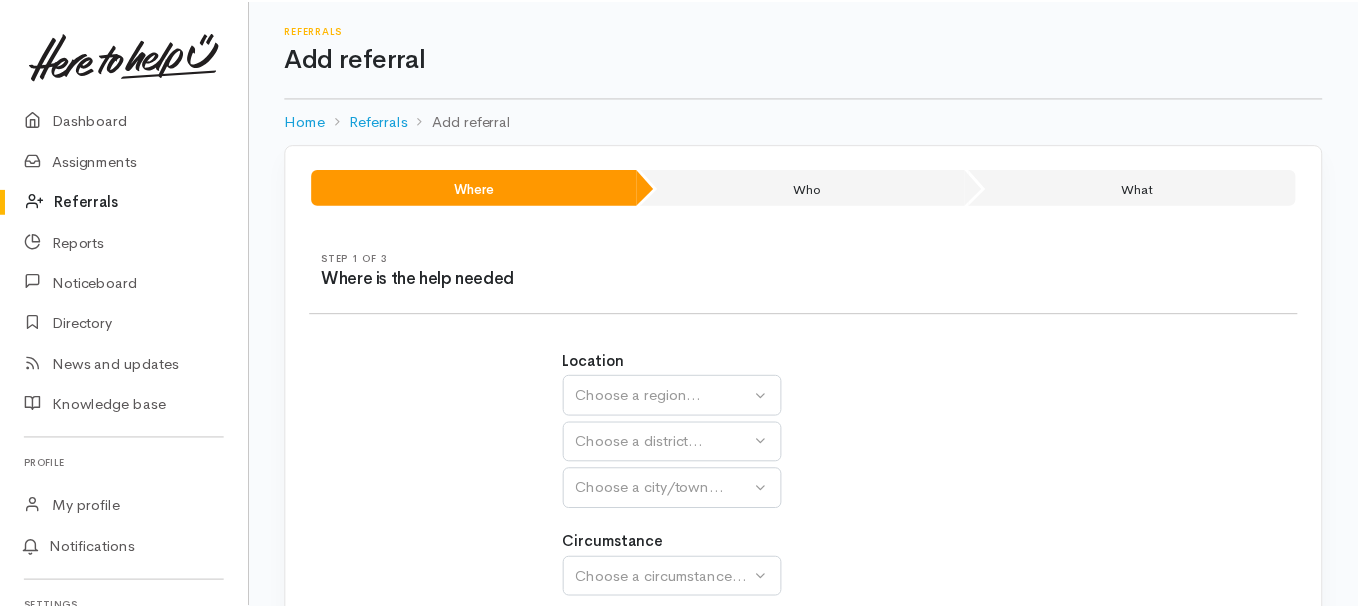 scroll, scrollTop: 0, scrollLeft: 0, axis: both 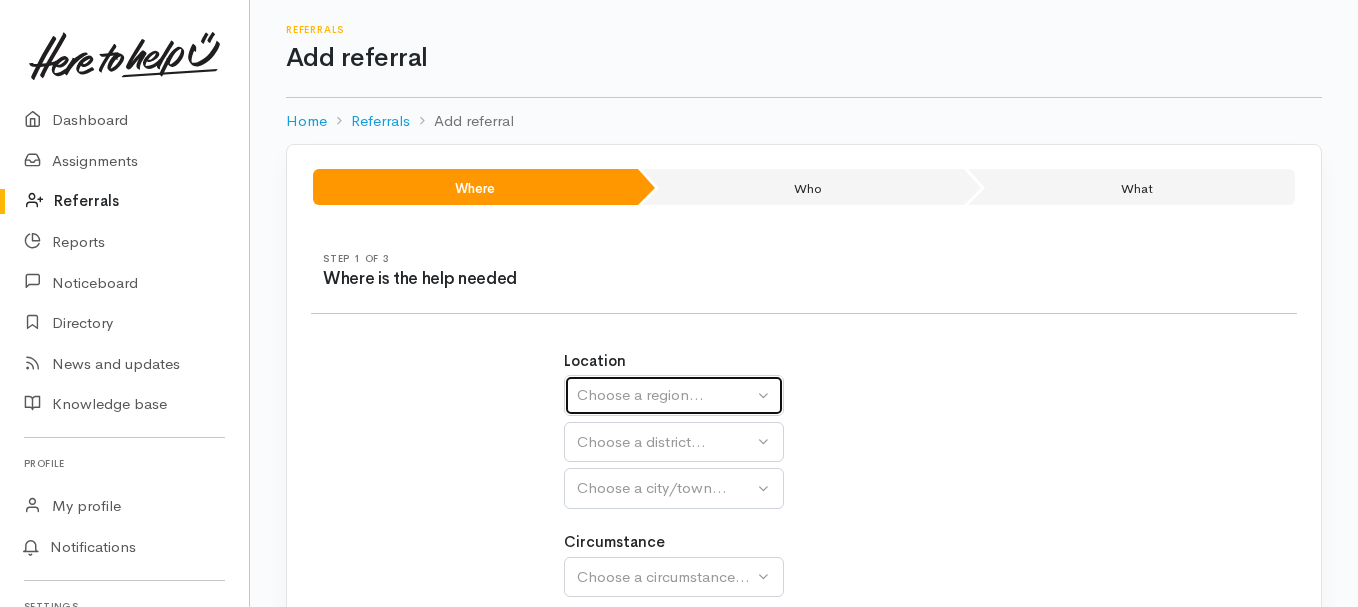 click on "Choose a region..." at bounding box center [665, 395] 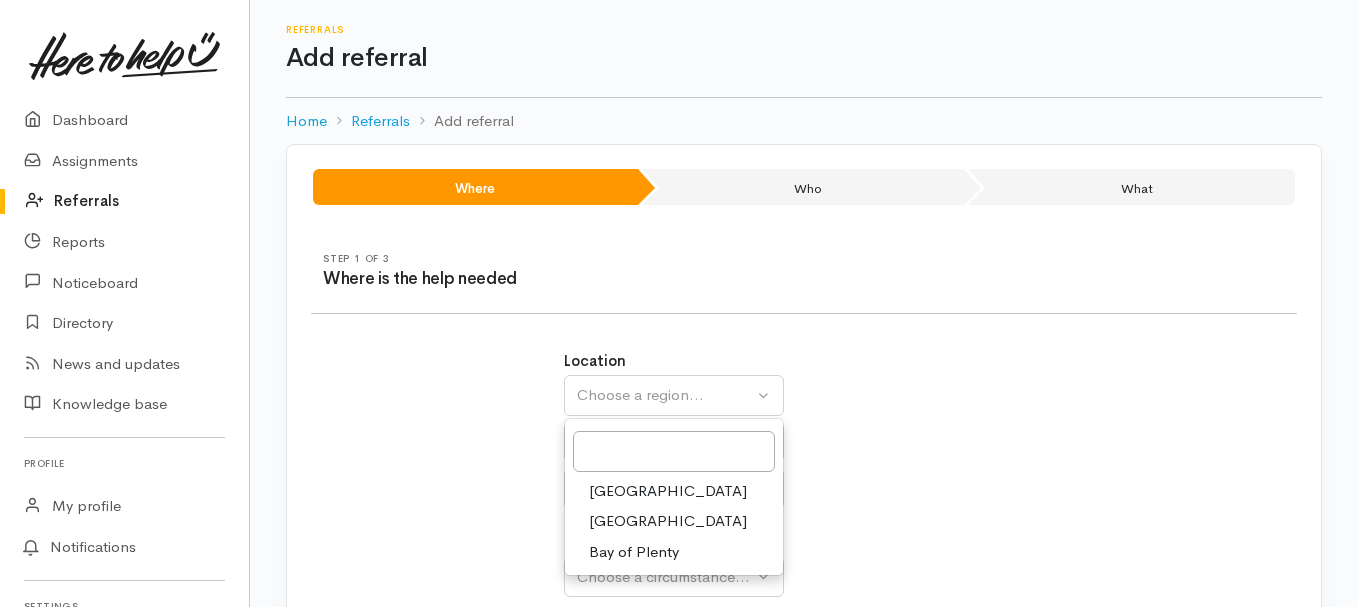 click on "Waikato" at bounding box center (674, 521) 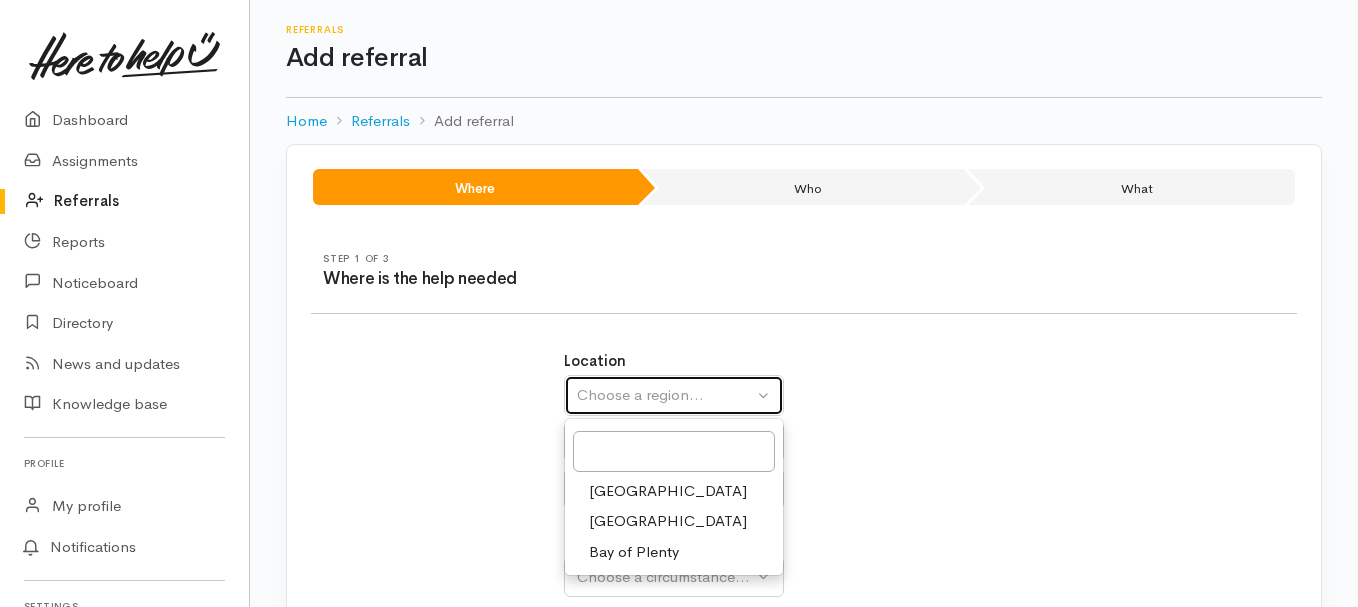 select on "3" 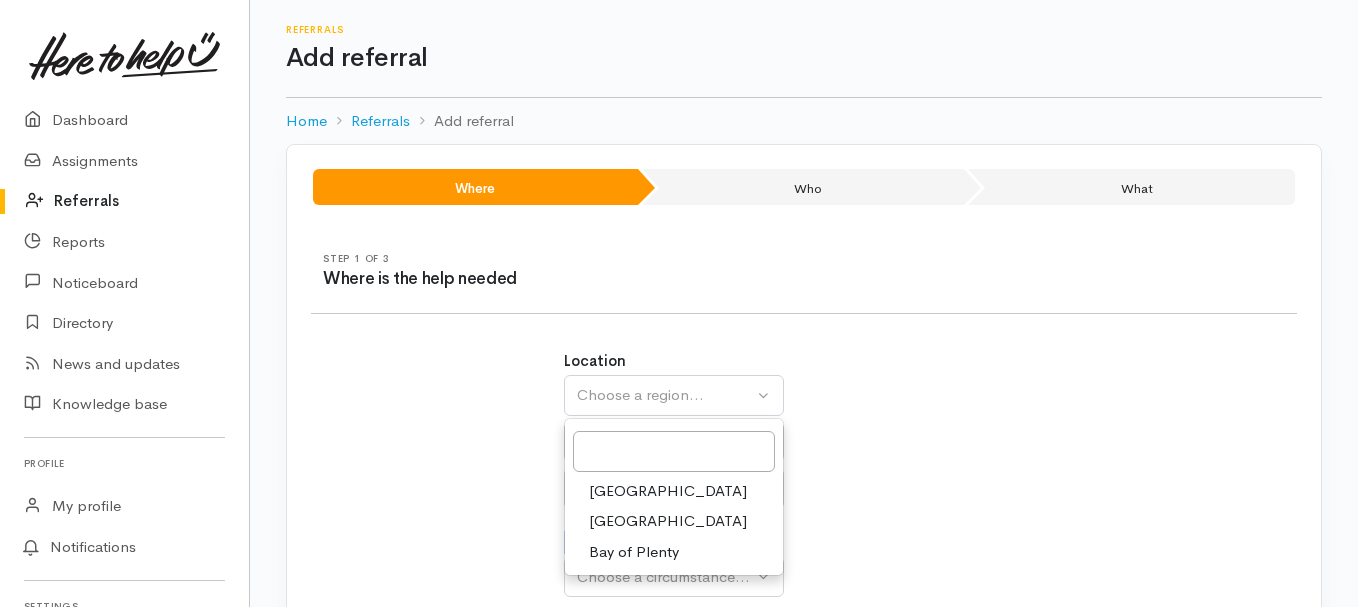 select 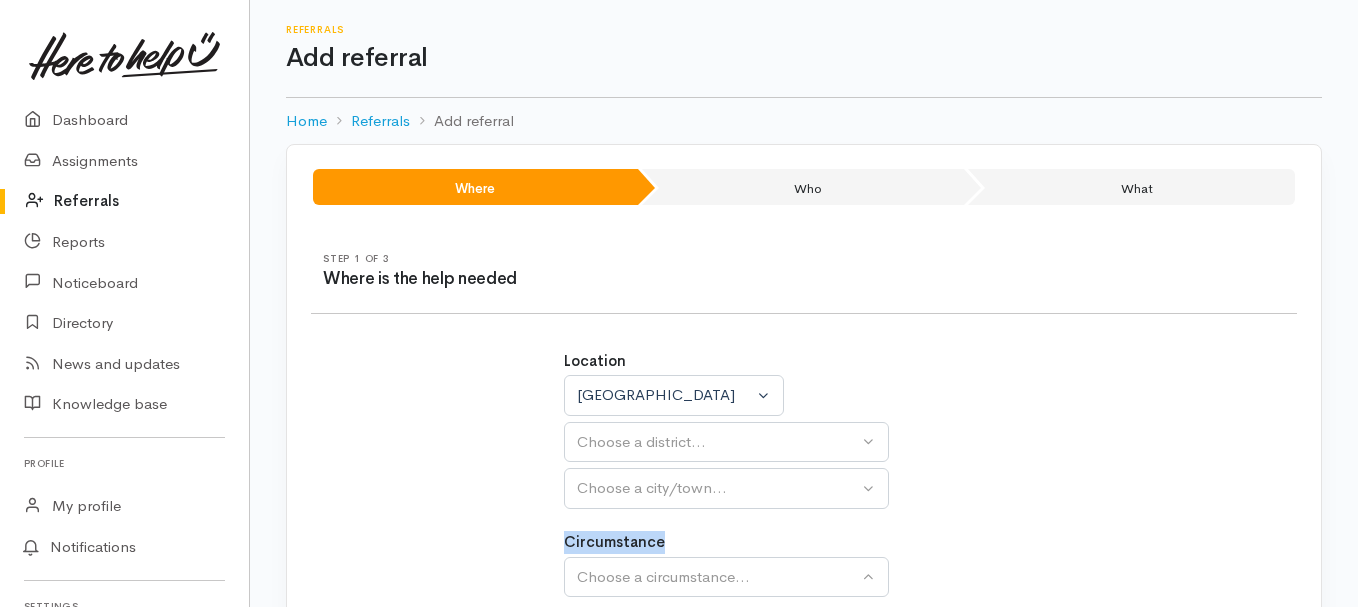 click on "Location
Auckland
Waikato
Bay of Plenty
Waikato   Auckland Waikato Bay of Plenty
Waipā Waikato District Thames-Coromandel Hamilton Hauraki Matamata-Piako Ōtorohanga District South Waikato District Taupō District Waitomo District Choose a district...
Choose a city/town...
Circumstance" at bounding box center (804, 484) 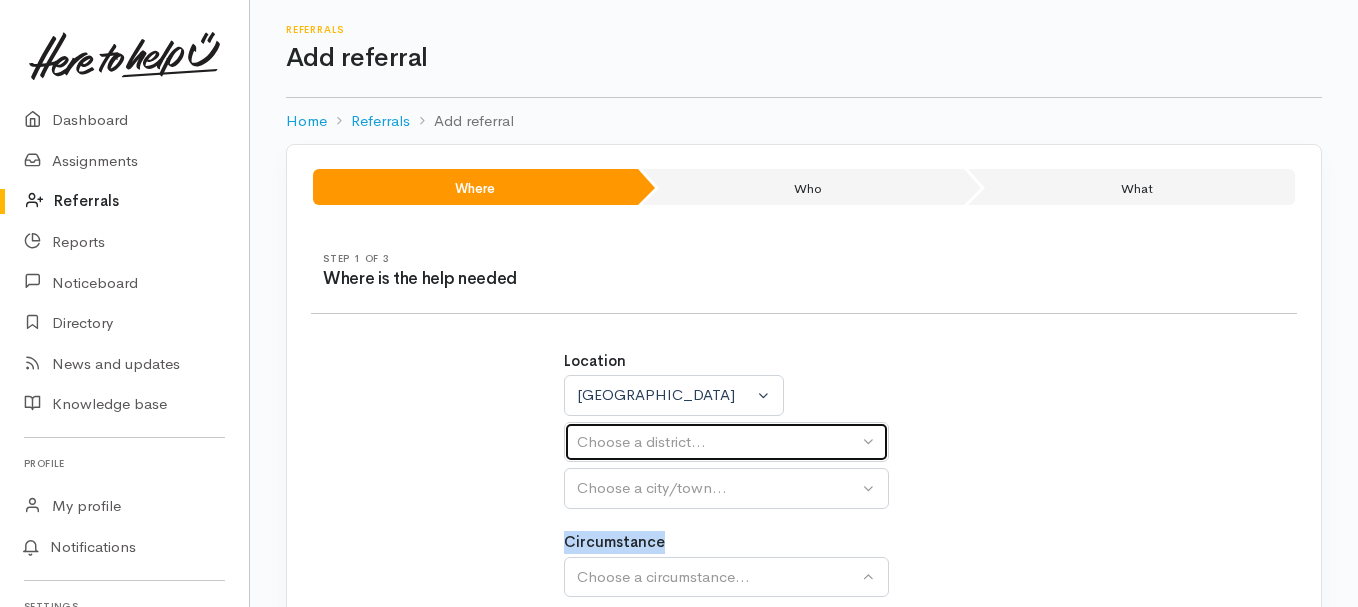 click on "Choose a district..." at bounding box center (726, 442) 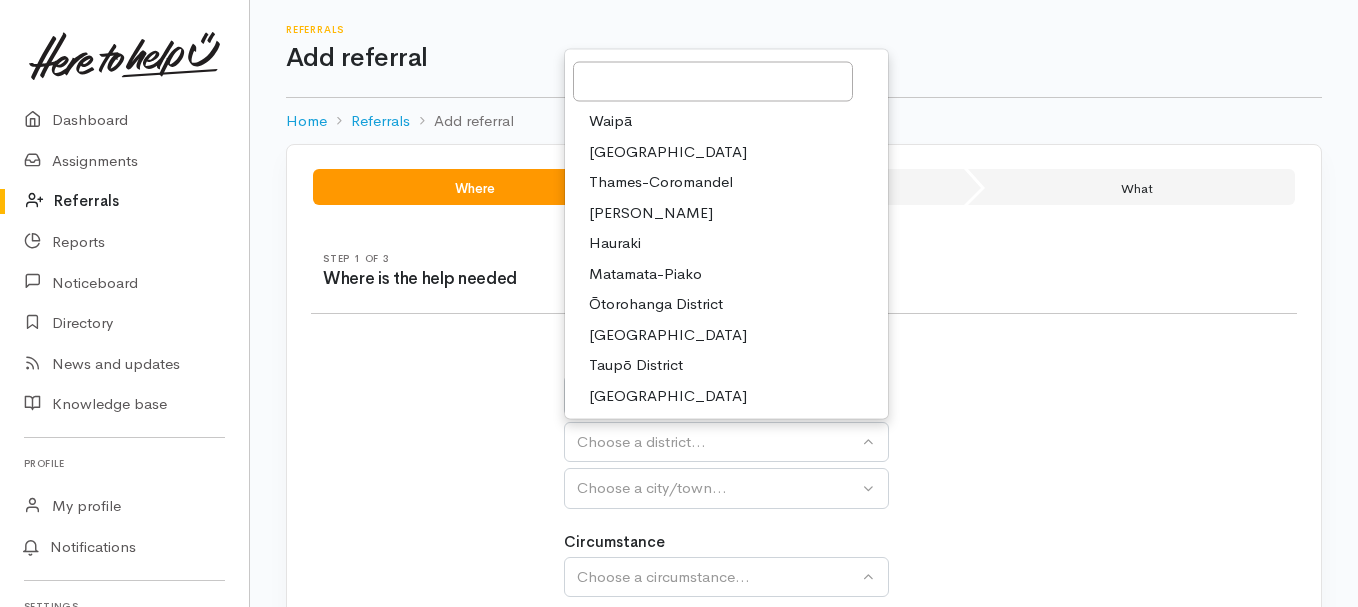 click on "Taupō District" at bounding box center (636, 365) 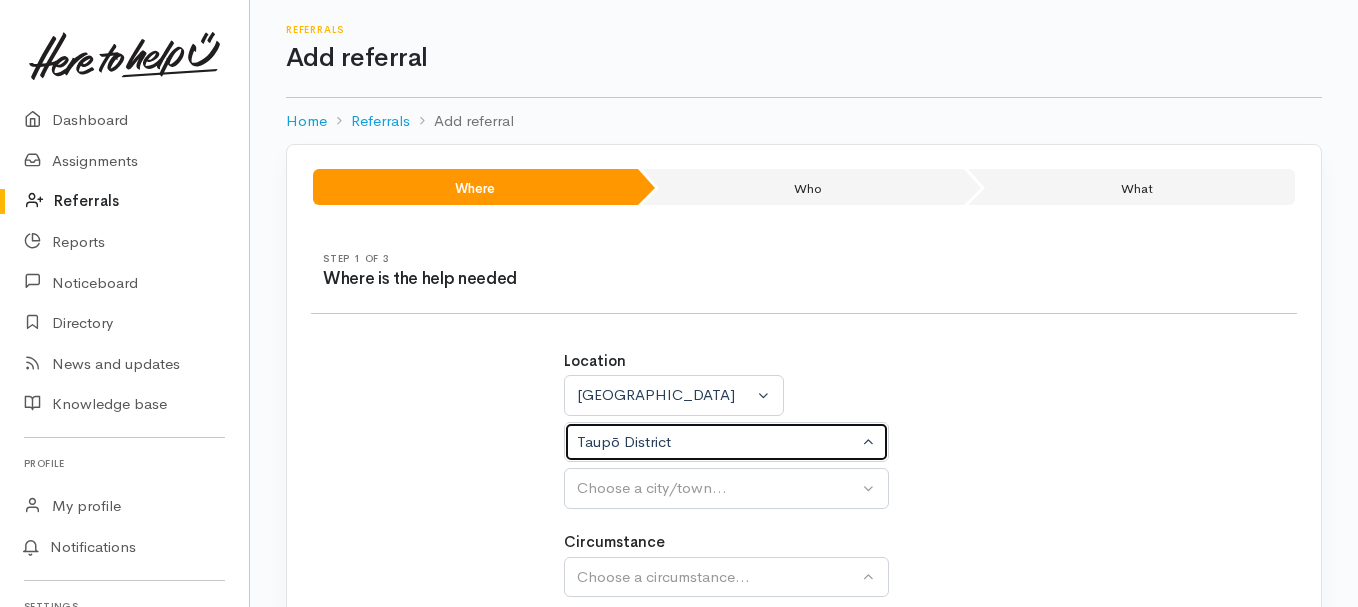 select 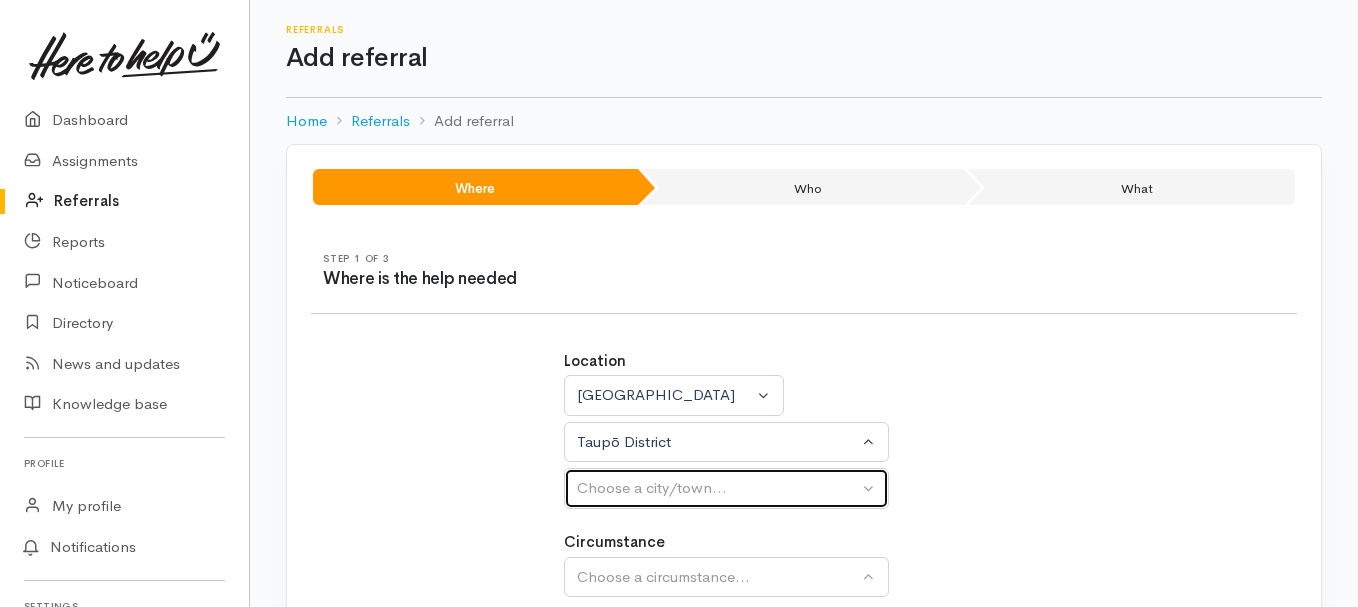 click on "Choose a city/town..." at bounding box center (717, 488) 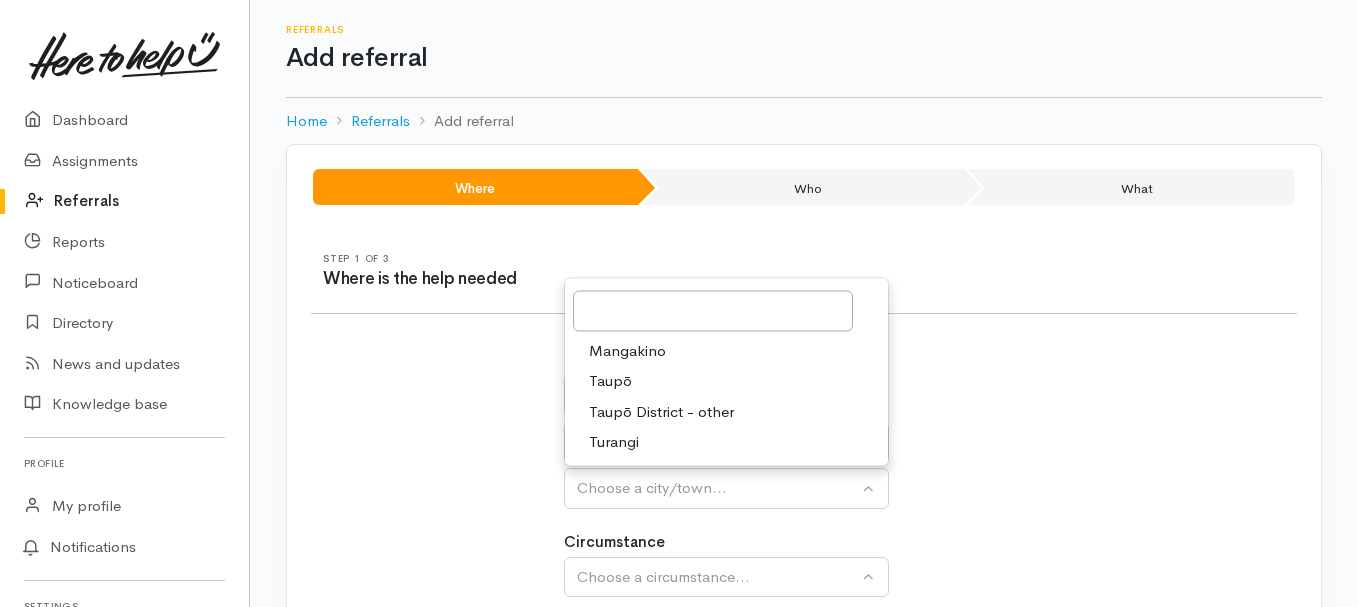 click on "Taupō" at bounding box center (726, 381) 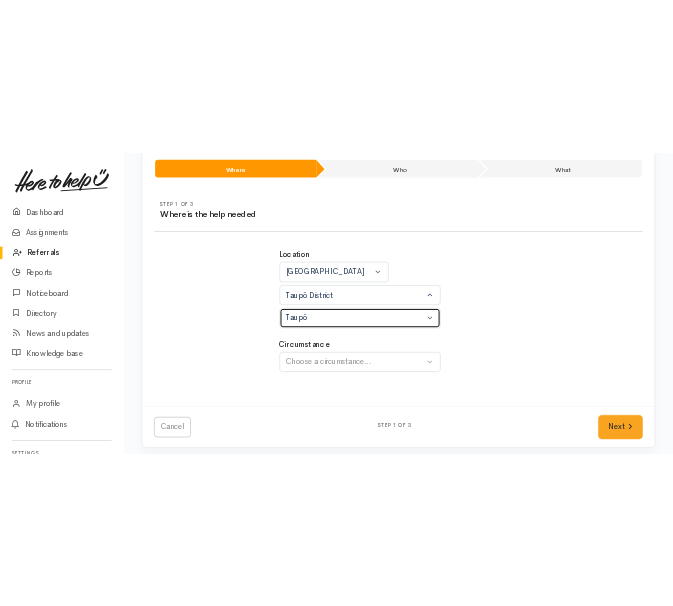 scroll, scrollTop: 167, scrollLeft: 0, axis: vertical 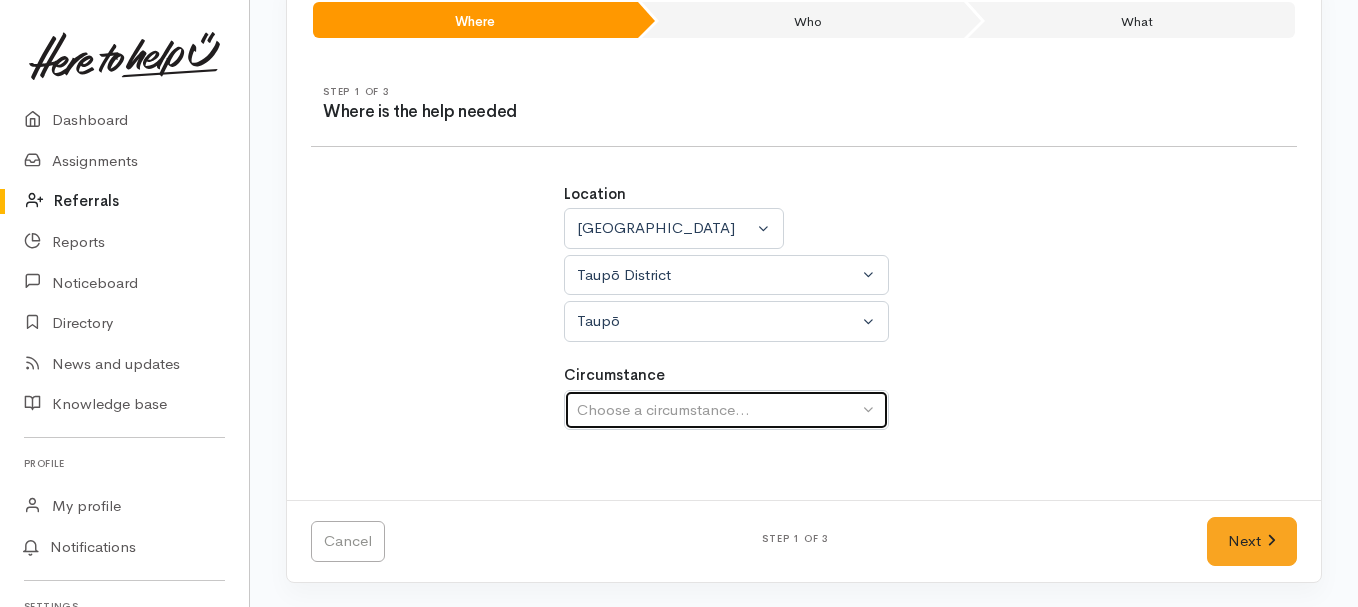 click on "Choose a circumstance..." at bounding box center [717, 410] 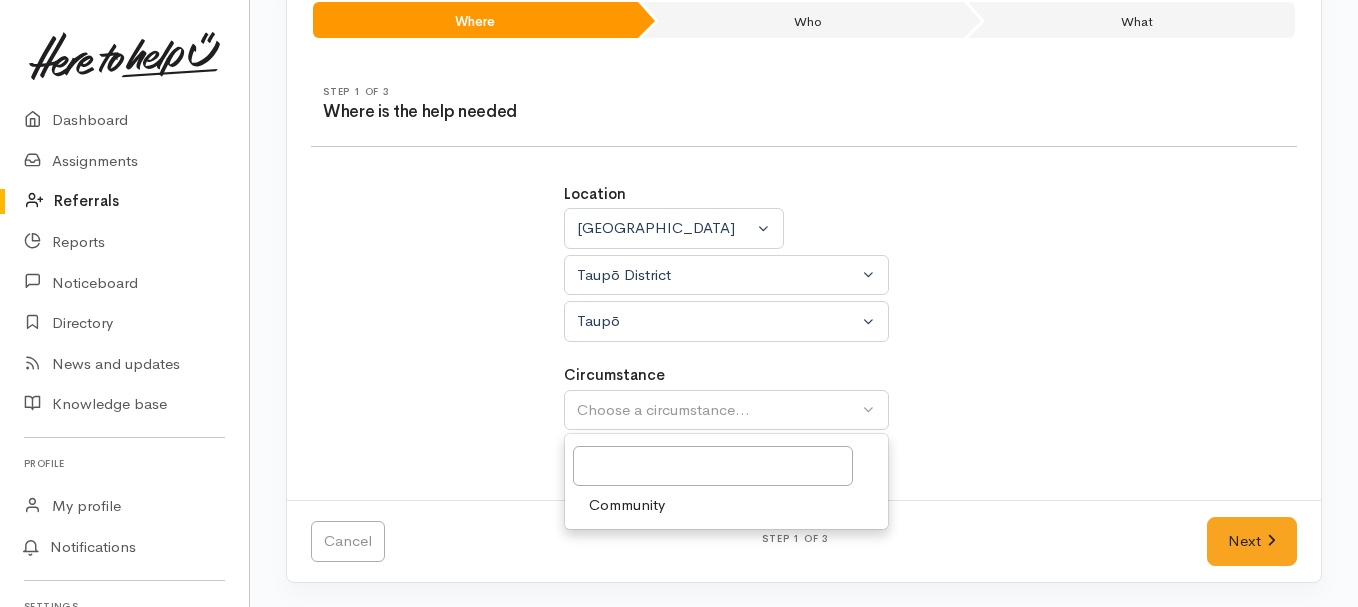 click on "Community" at bounding box center [627, 505] 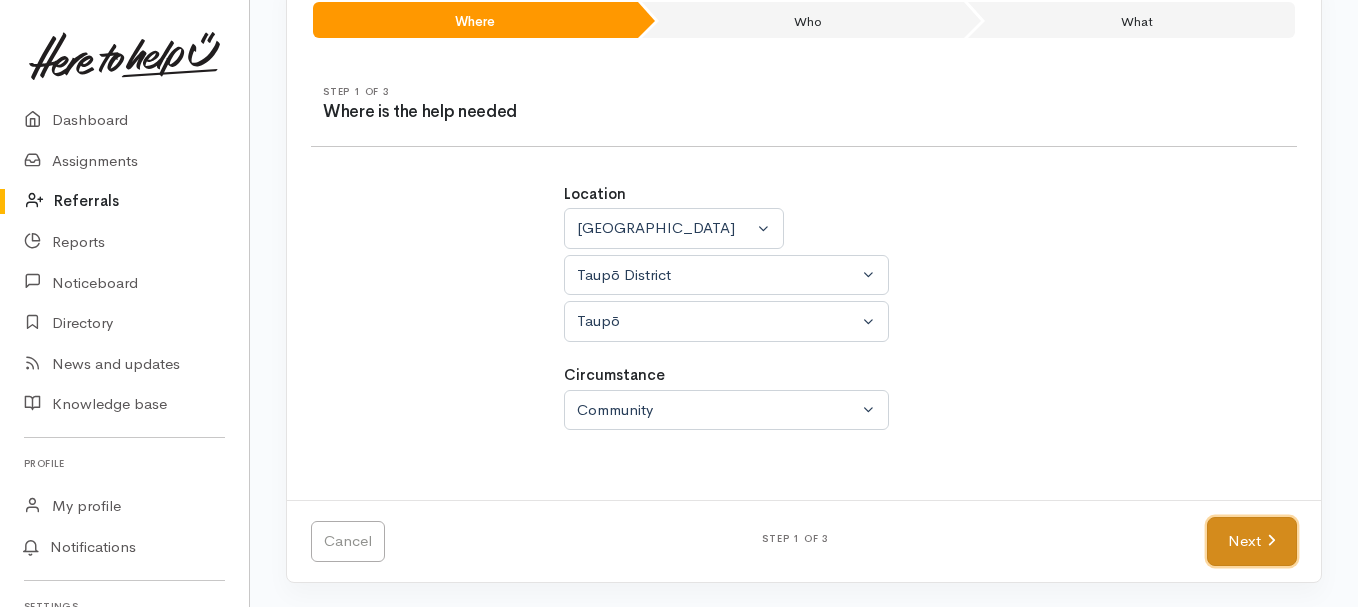 click on "Next" at bounding box center [1252, 541] 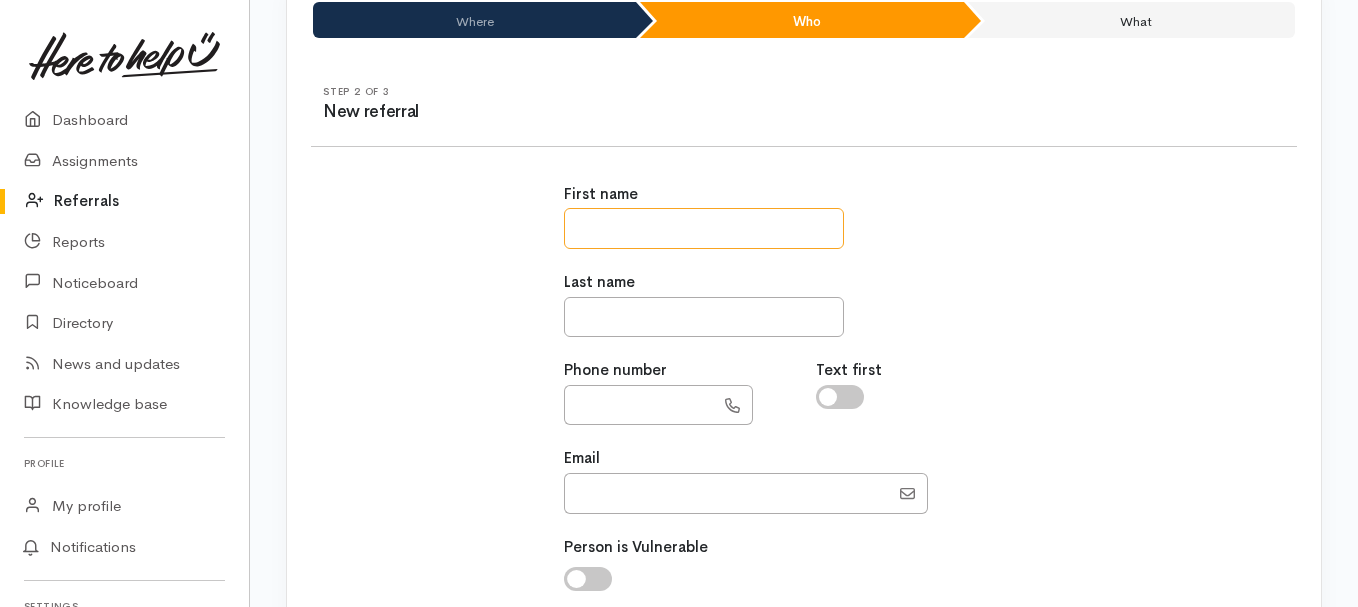 click at bounding box center (704, 228) 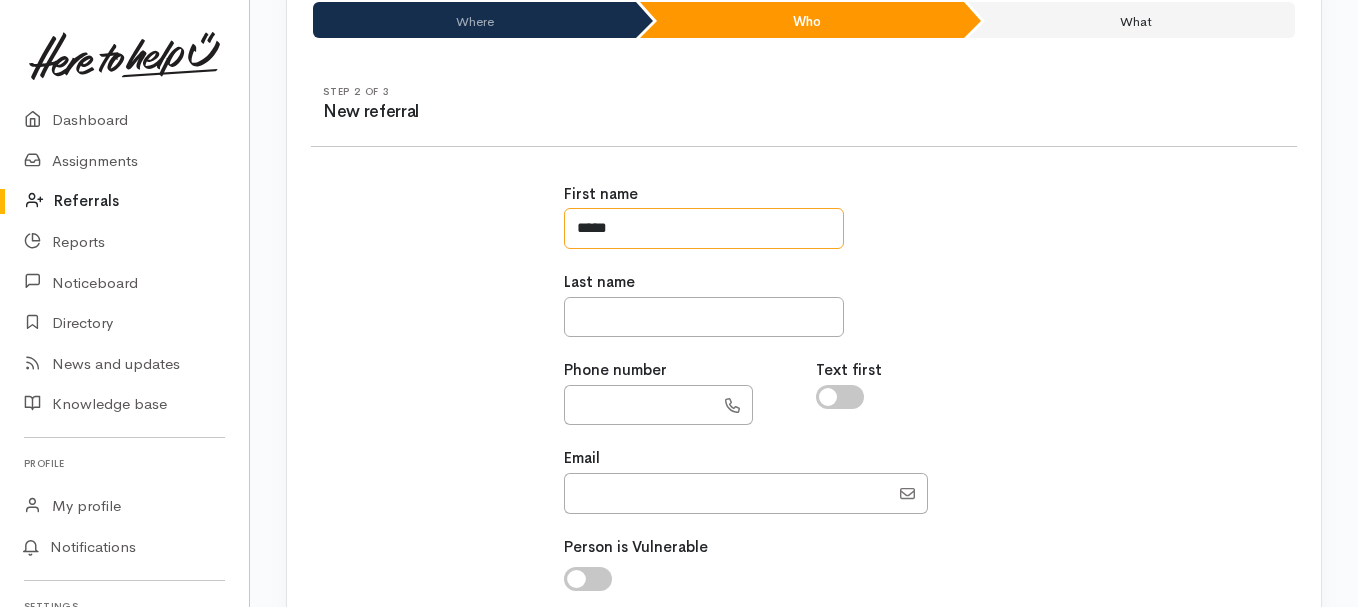 type on "*****" 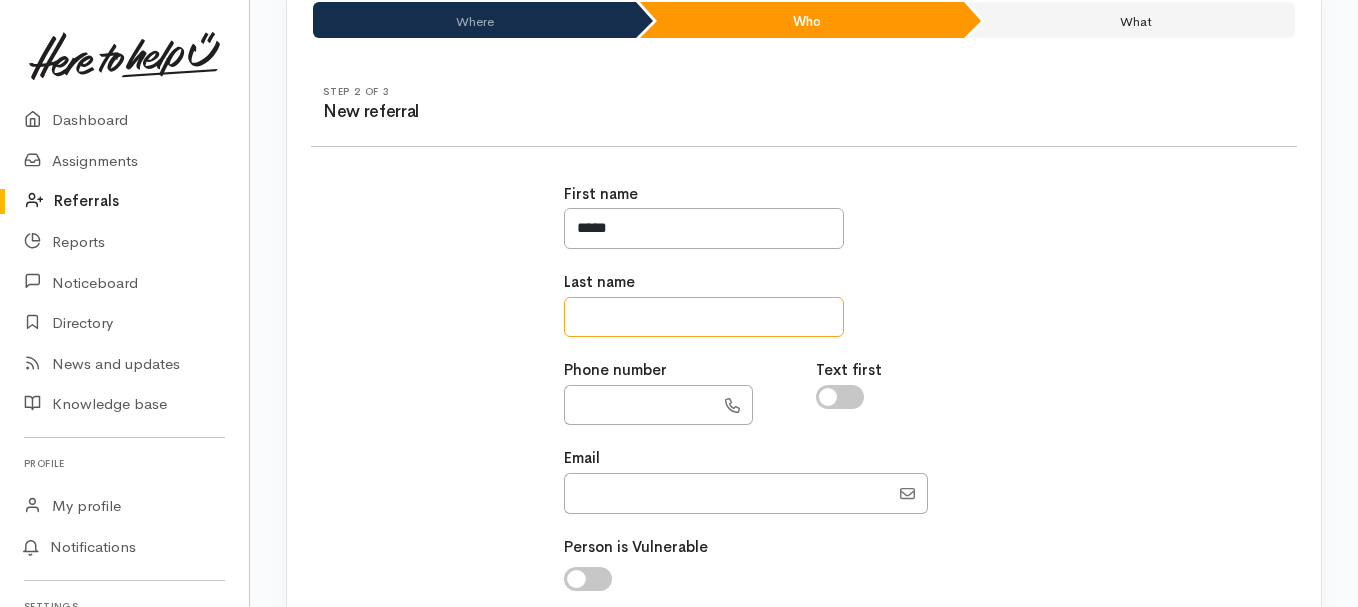 click at bounding box center [704, 317] 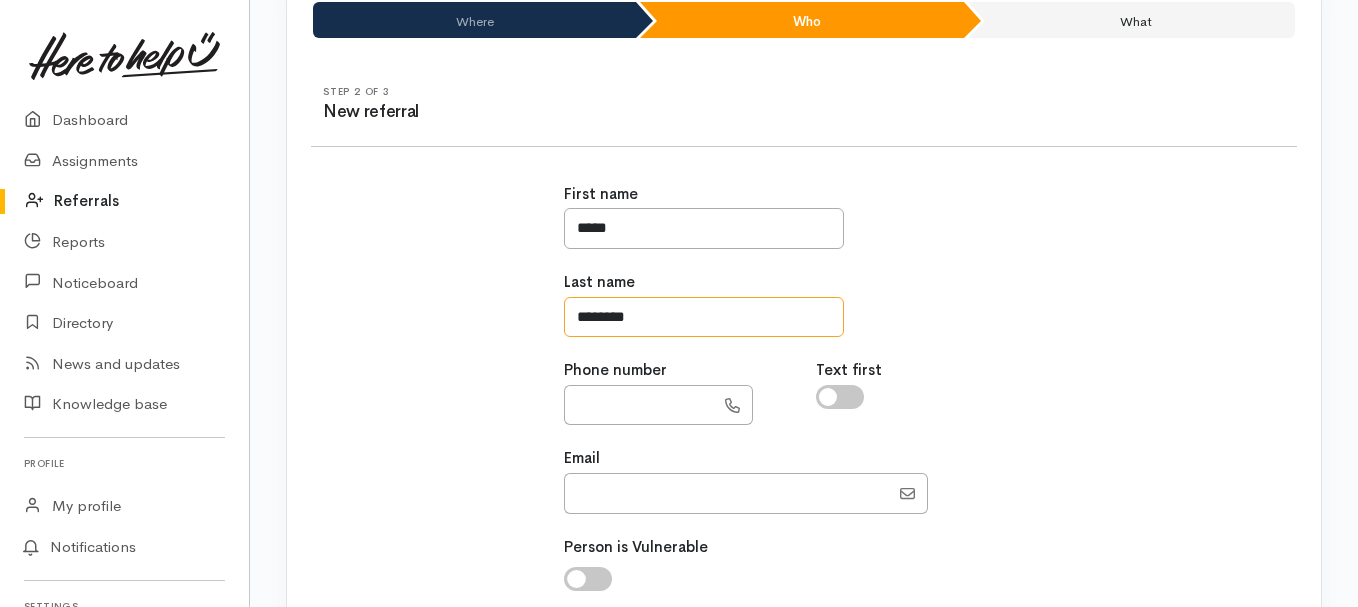 type on "********" 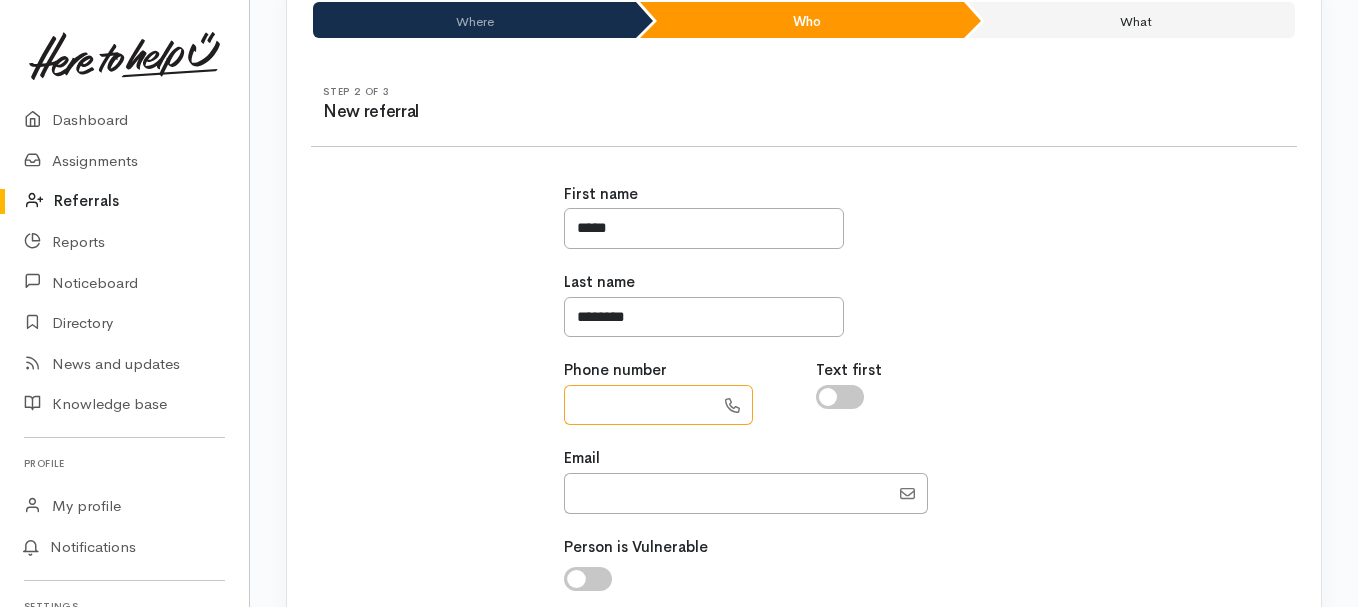 click at bounding box center [639, 405] 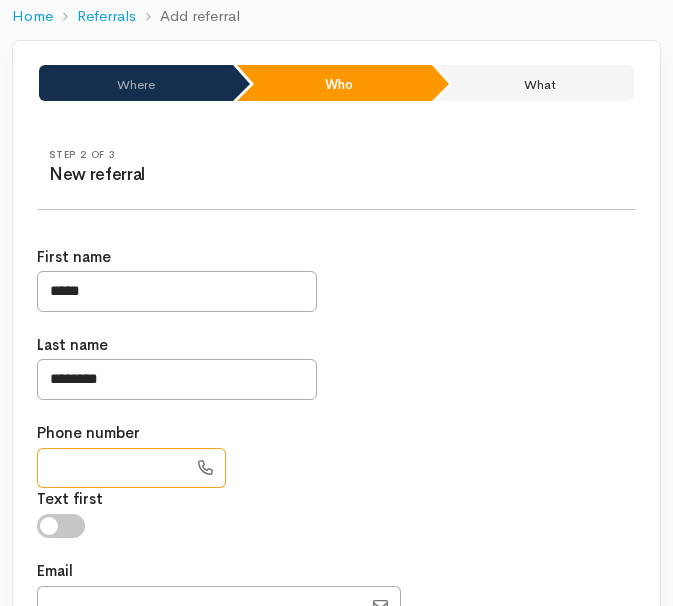 click at bounding box center (112, 468) 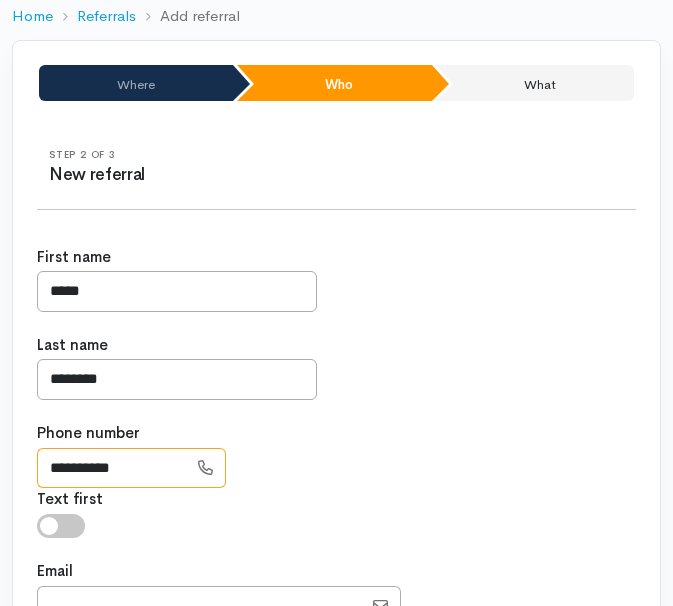 type on "**********" 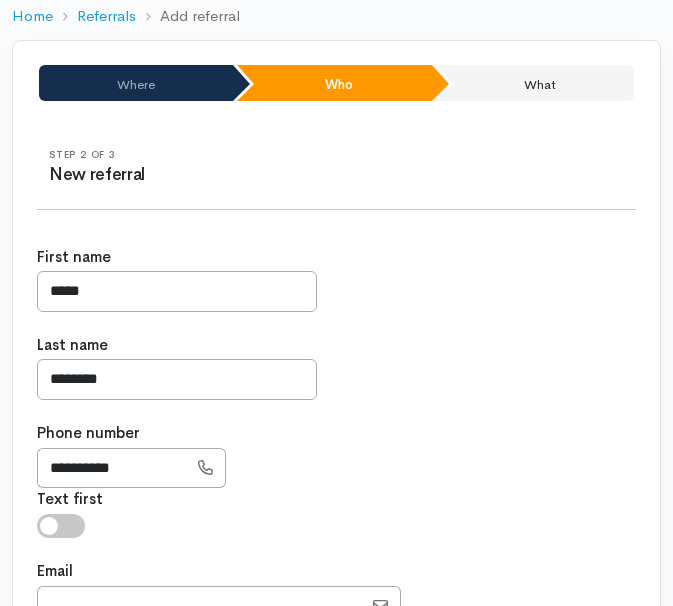 click at bounding box center (61, 526) 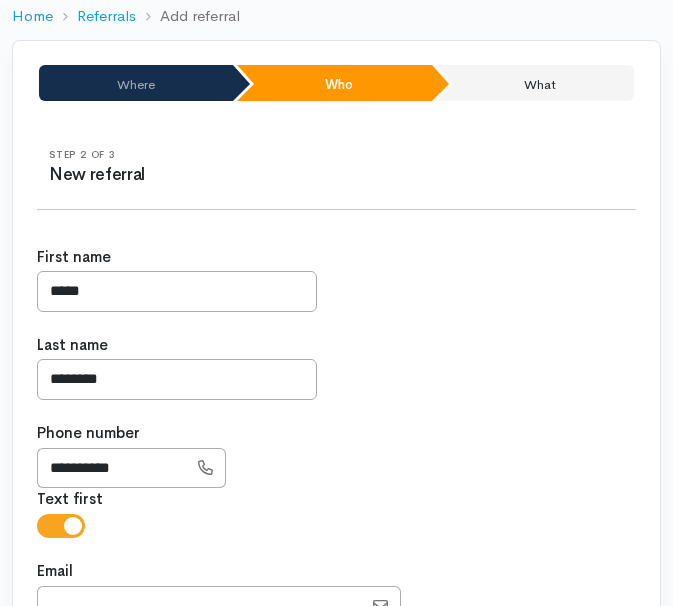 click at bounding box center [61, 526] 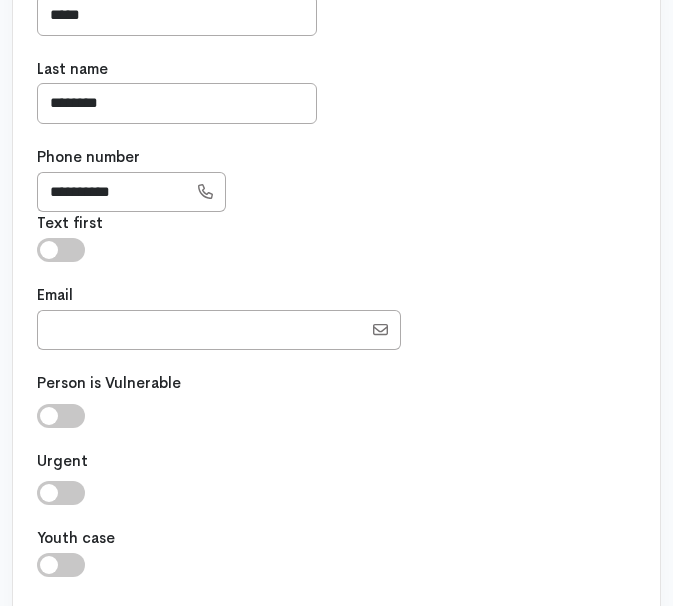 scroll, scrollTop: 445, scrollLeft: 0, axis: vertical 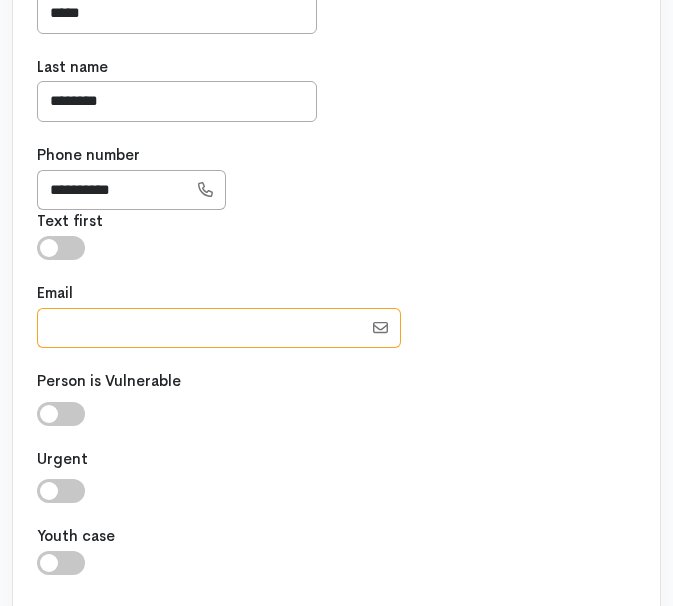 click on "Email" at bounding box center [199, 328] 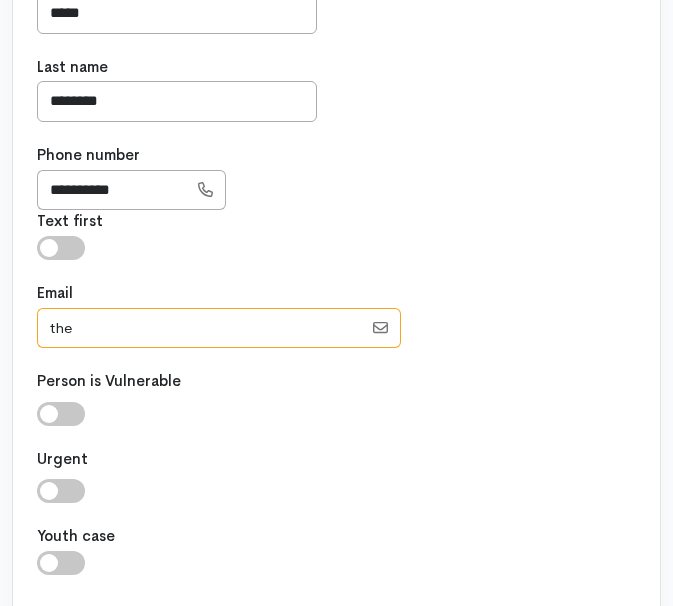 click on "Email" at bounding box center (199, 328) 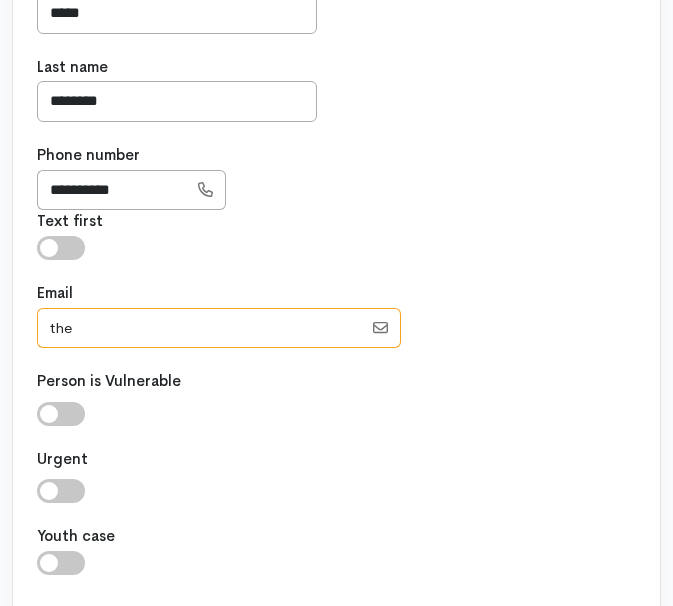 click on "Email" at bounding box center [199, 328] 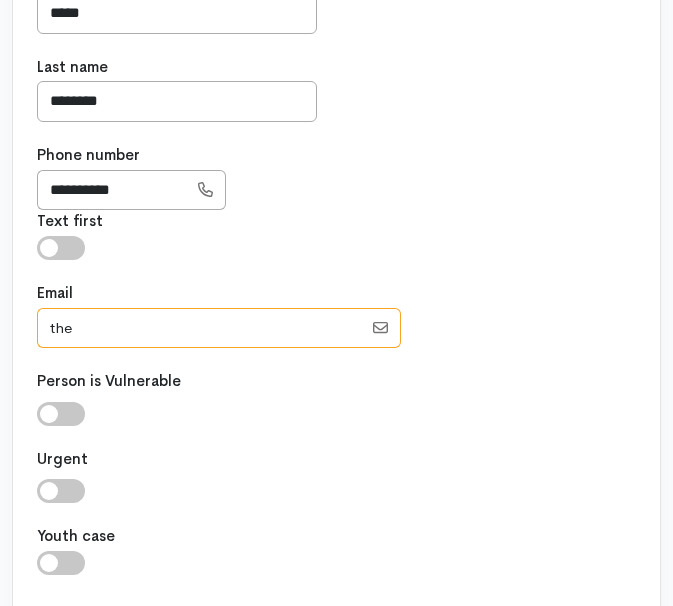 click on "Email" at bounding box center (199, 328) 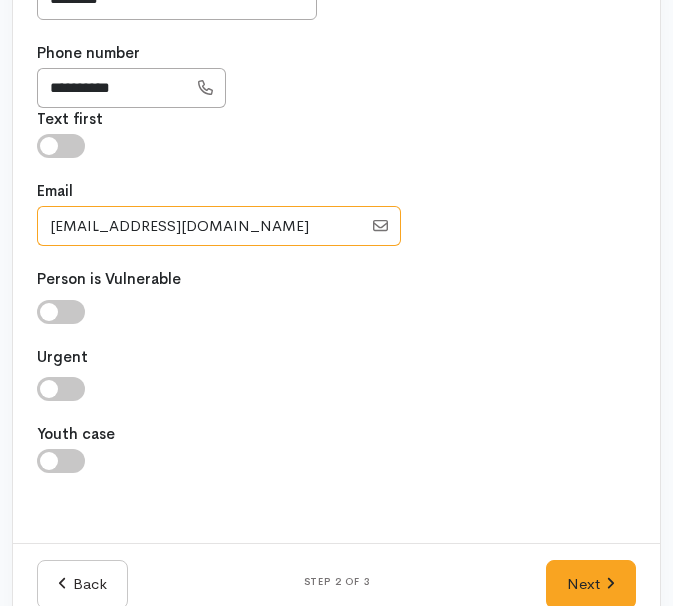 scroll, scrollTop: 591, scrollLeft: 0, axis: vertical 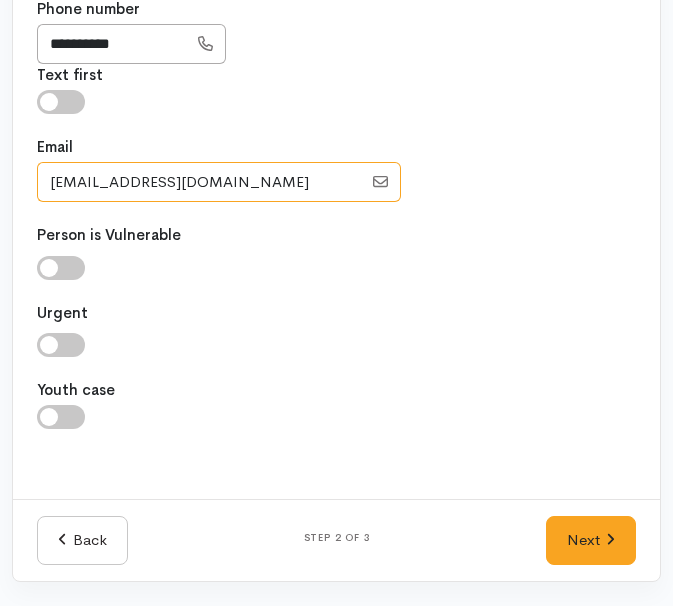 type on "thesquirrels2013@live.com" 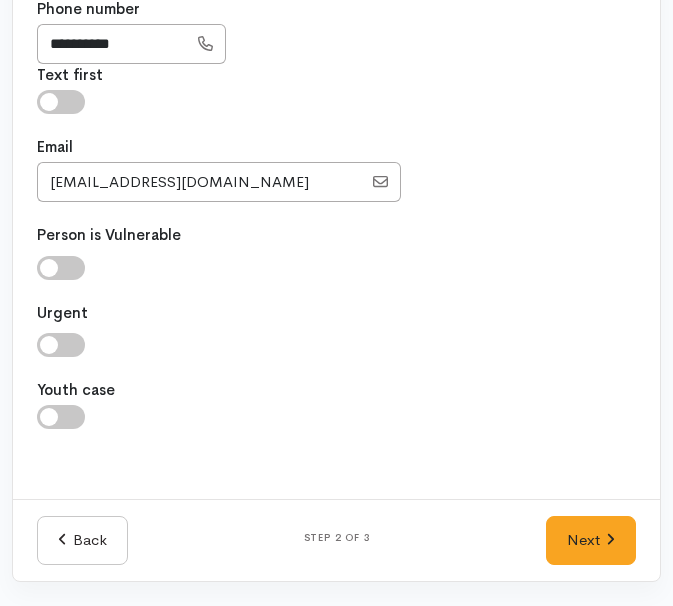 click at bounding box center (61, 268) 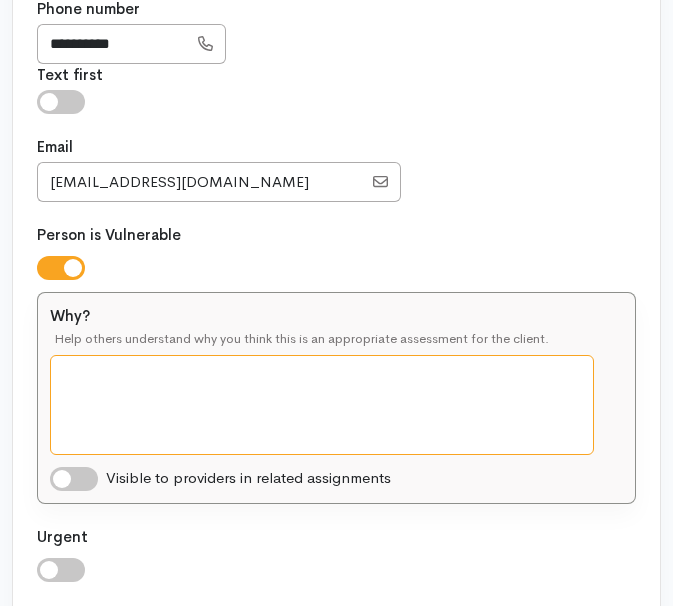 click on "Why?" at bounding box center (322, 405) 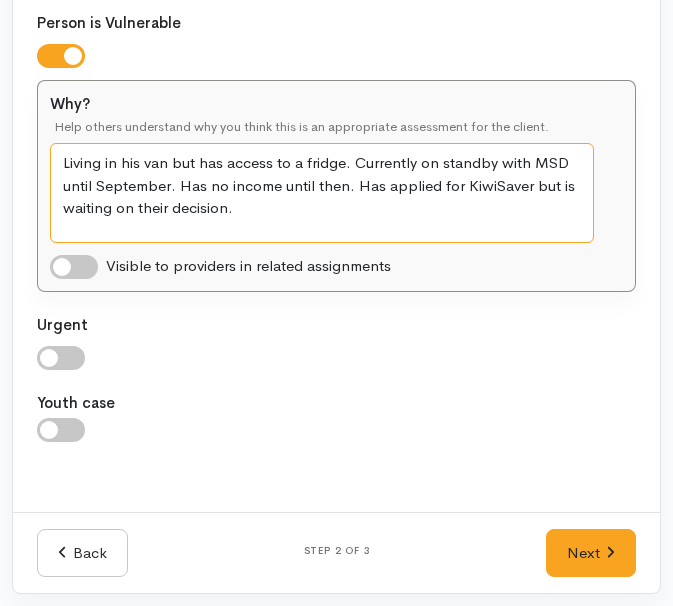 scroll, scrollTop: 815, scrollLeft: 0, axis: vertical 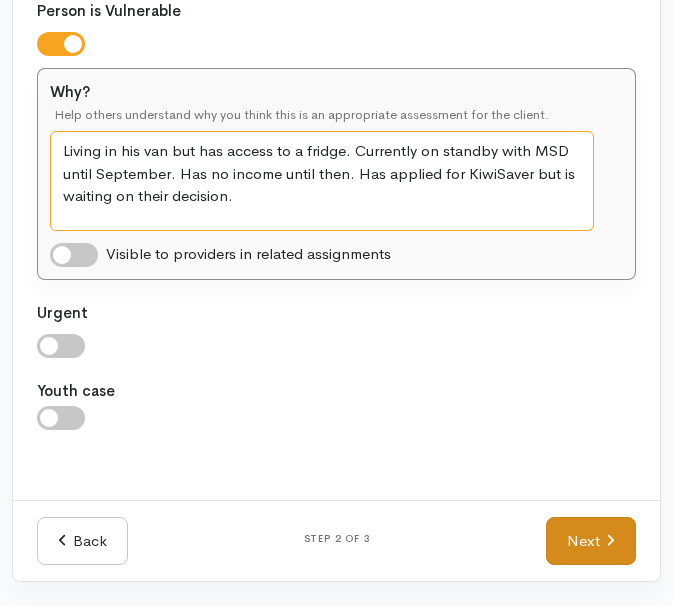 type on "Living in his van but has access to a fridge. Currently on standby with MSD until September. Has no income until then. Has applied for KiwiSaver but is waiting on their decision." 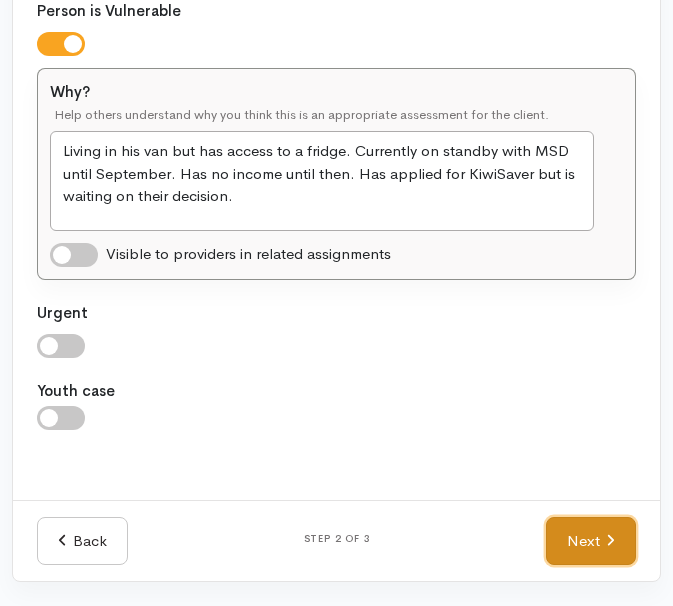click on "Next" at bounding box center [591, 541] 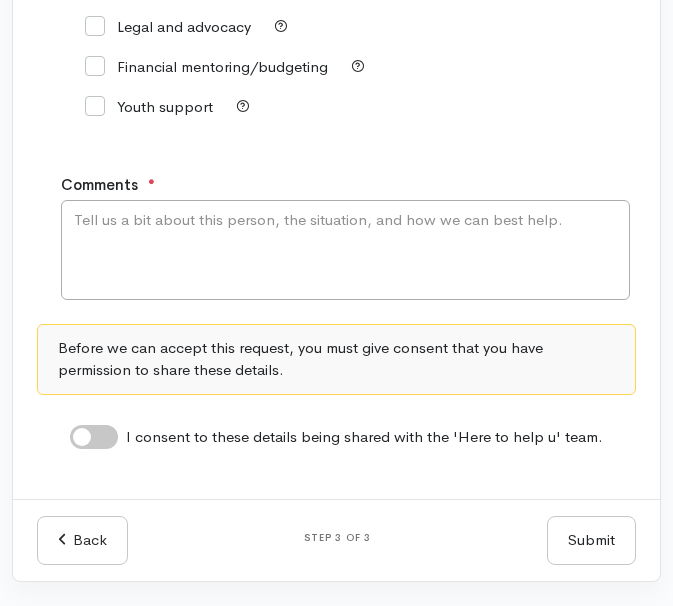 scroll, scrollTop: 708, scrollLeft: 0, axis: vertical 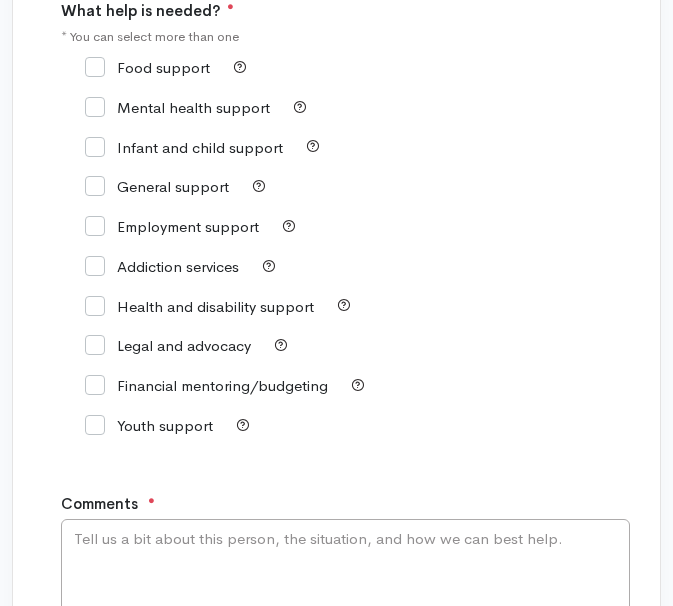 click on "Food support" at bounding box center (147, 67) 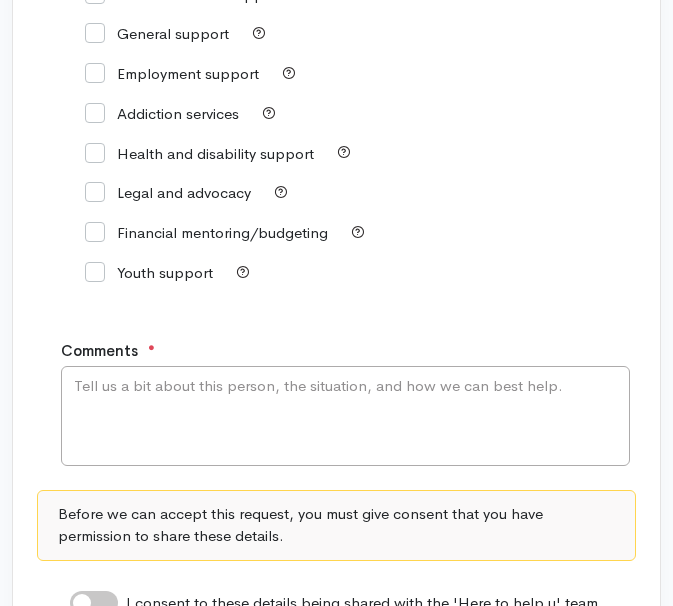 scroll, scrollTop: 547, scrollLeft: 0, axis: vertical 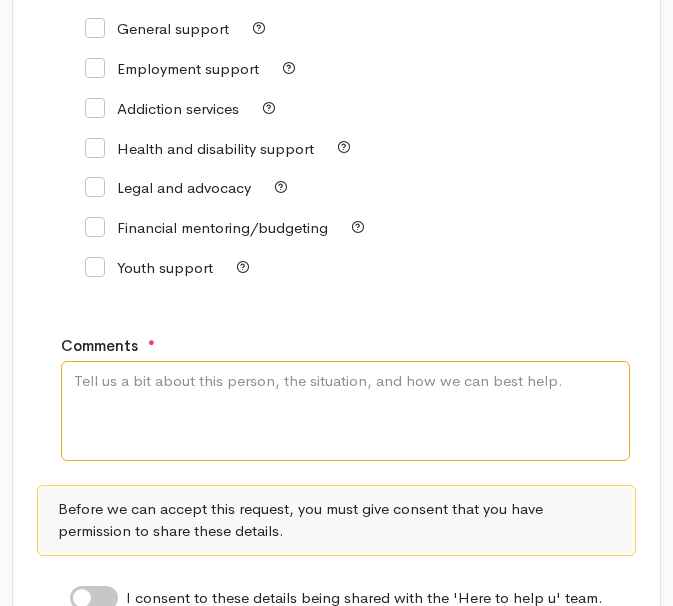 click on "Comments" at bounding box center [345, 411] 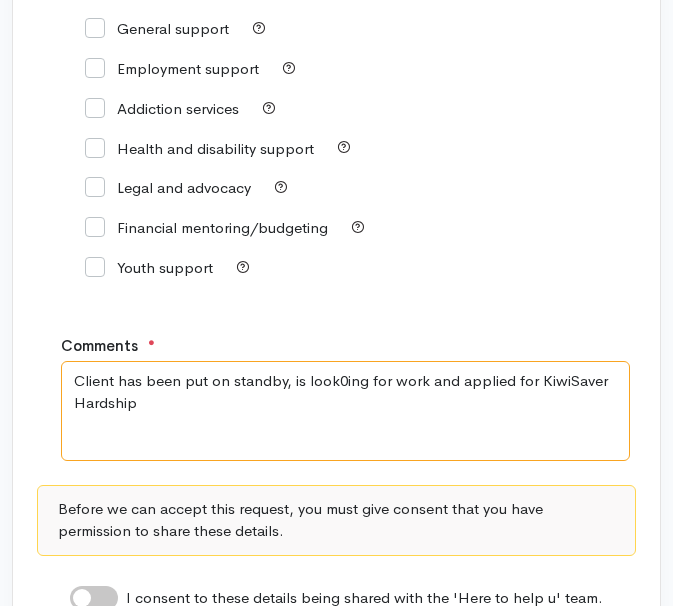 click on "Client has been put on standby, is look0ing for work and applied for KiwiSaver Hardship" at bounding box center (345, 411) 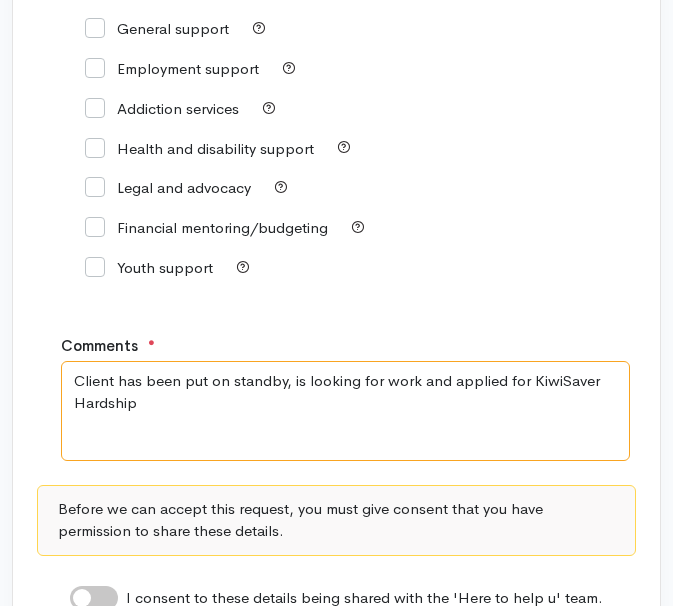 click on "Client has been put on standby, is looking for work and applied for KiwiSaver Hardship" at bounding box center (345, 411) 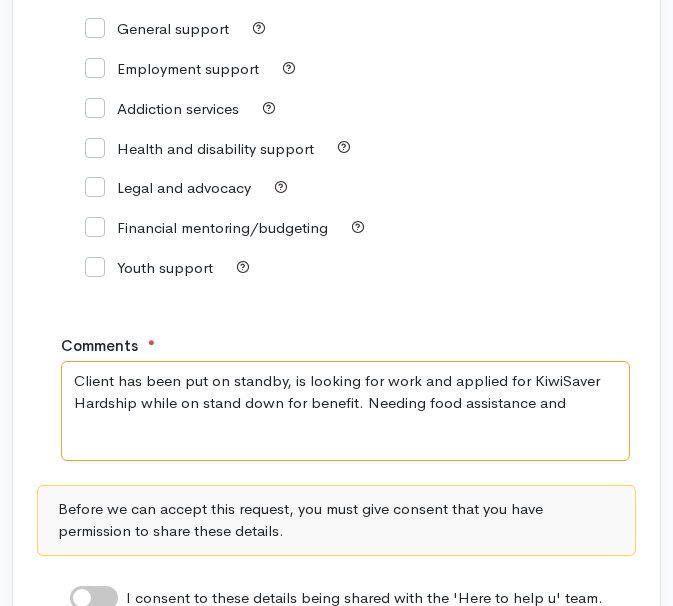 click on "Client has been put on standby, is looking for work and applied for KiwiSaver Hardship while on stand down for benefit. Needing food assistance and" at bounding box center (345, 411) 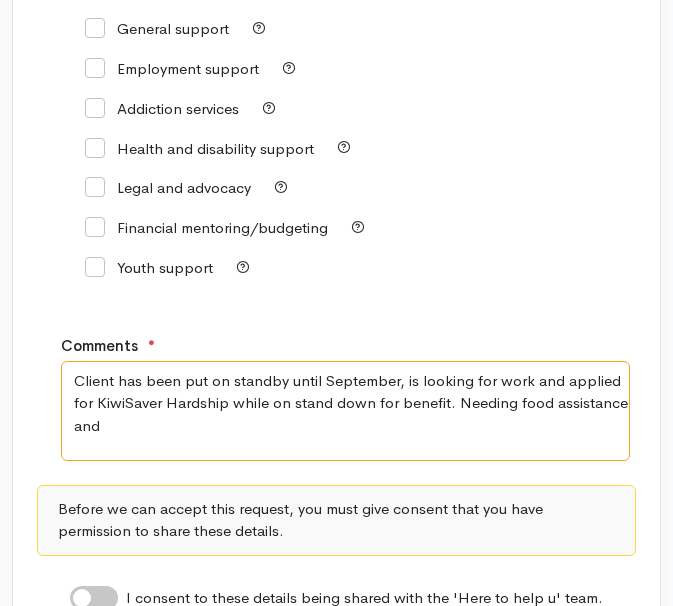click on "Client has been put on standby until September, is looking for work and applied for KiwiSaver Hardship while on stand down for benefit. Needing food assistance and" at bounding box center [345, 411] 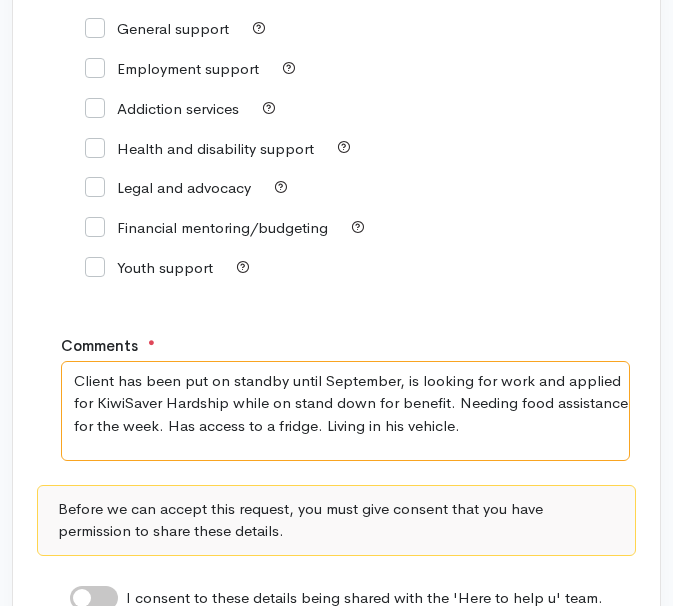 type on "Client has been put on standby until September, is looking for work and applied for KiwiSaver Hardship while on stand down for benefit. Needing food assistance for the week. Has access to a fridge. Living in his vehicle." 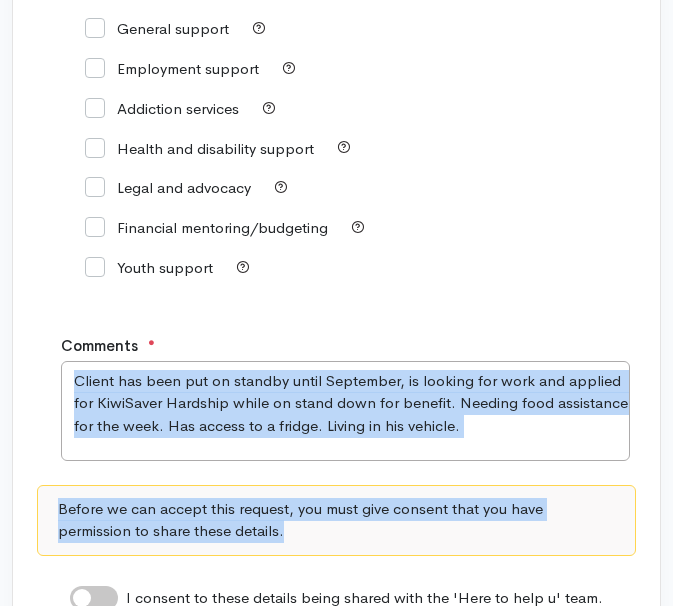 drag, startPoint x: 672, startPoint y: 460, endPoint x: 681, endPoint y: 533, distance: 73.552704 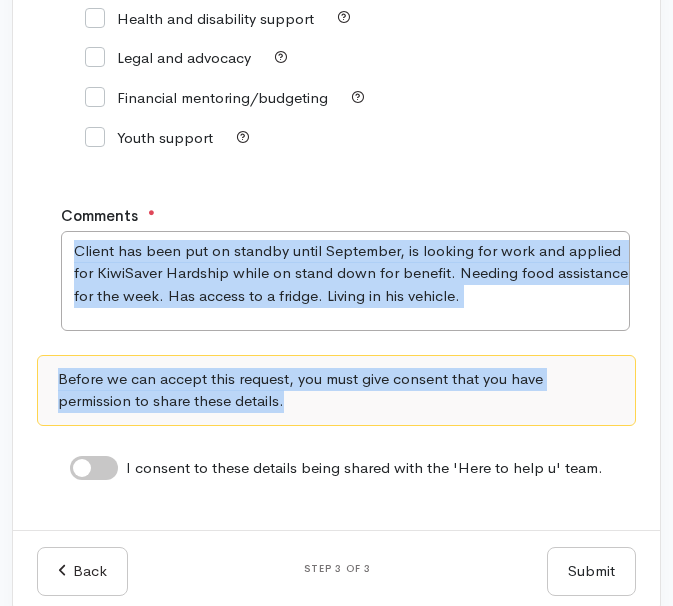 scroll, scrollTop: 708, scrollLeft: 0, axis: vertical 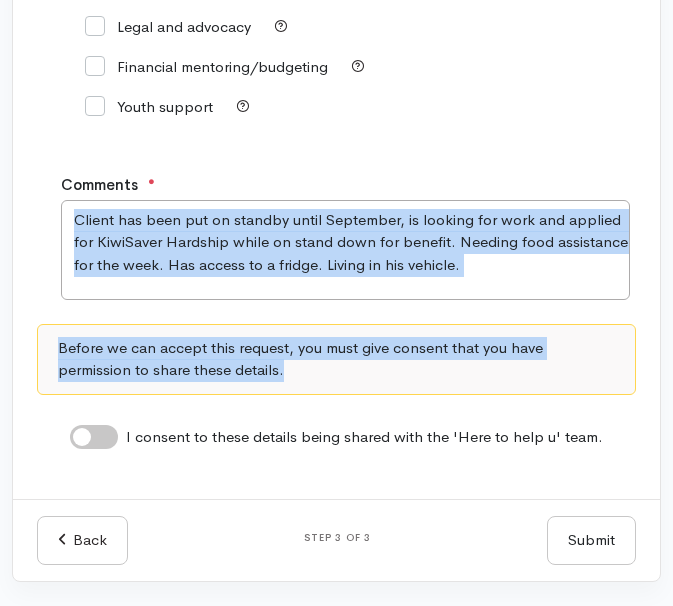 click on "I consent to these details being shared with the 'Here to help u' team." at bounding box center (94, 437) 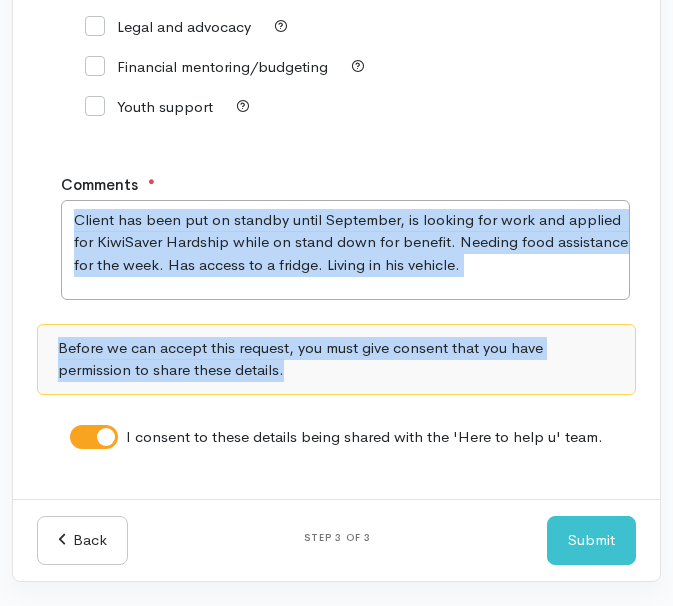 click on "Before we can accept this request, you must give consent that you have permission to share these details." at bounding box center [336, 359] 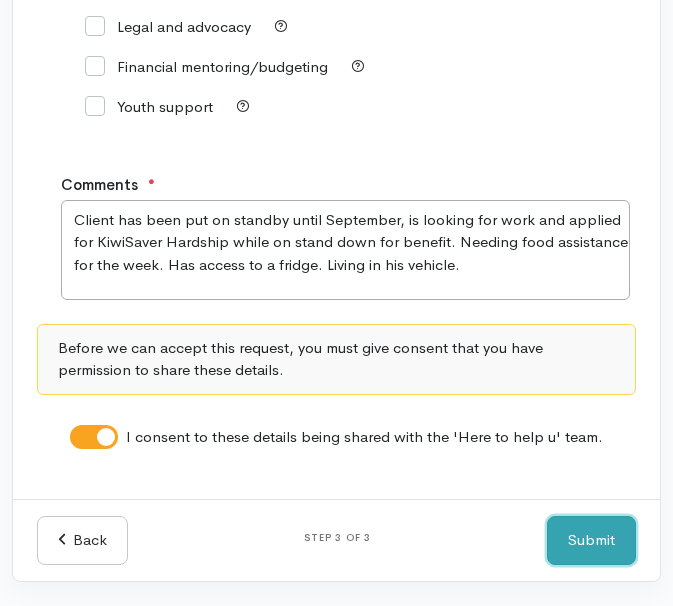 click on "Submit" at bounding box center (591, 540) 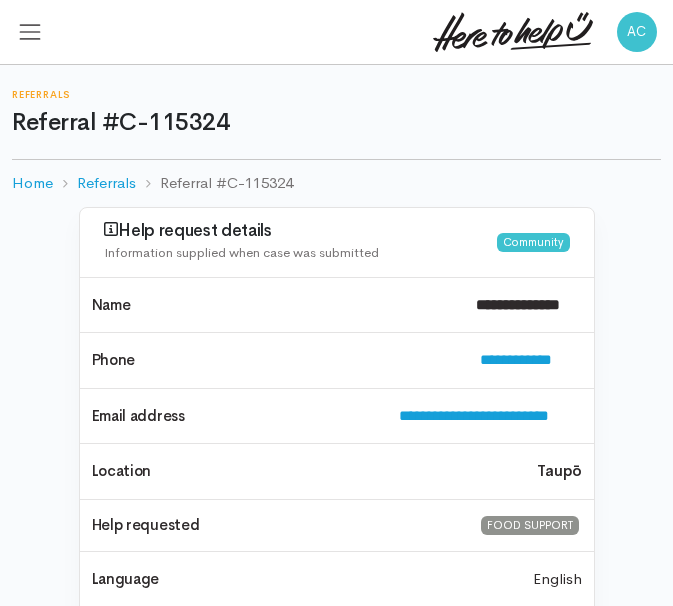 scroll, scrollTop: 0, scrollLeft: 0, axis: both 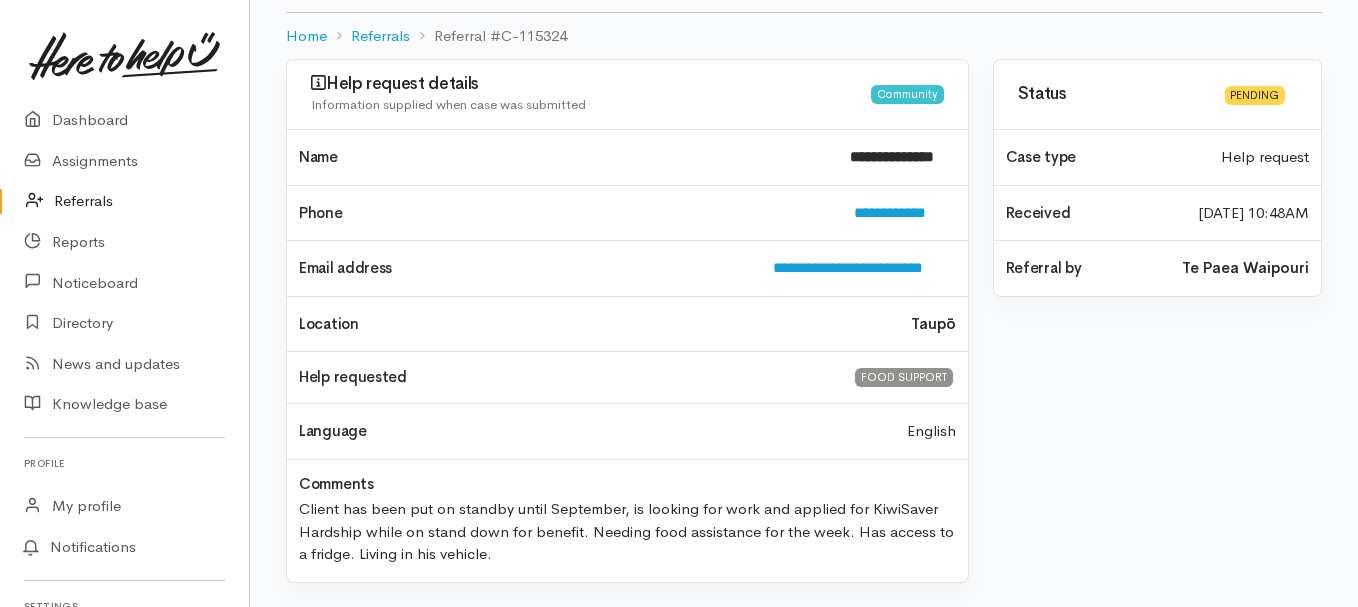 click on "Referrals" at bounding box center [124, 201] 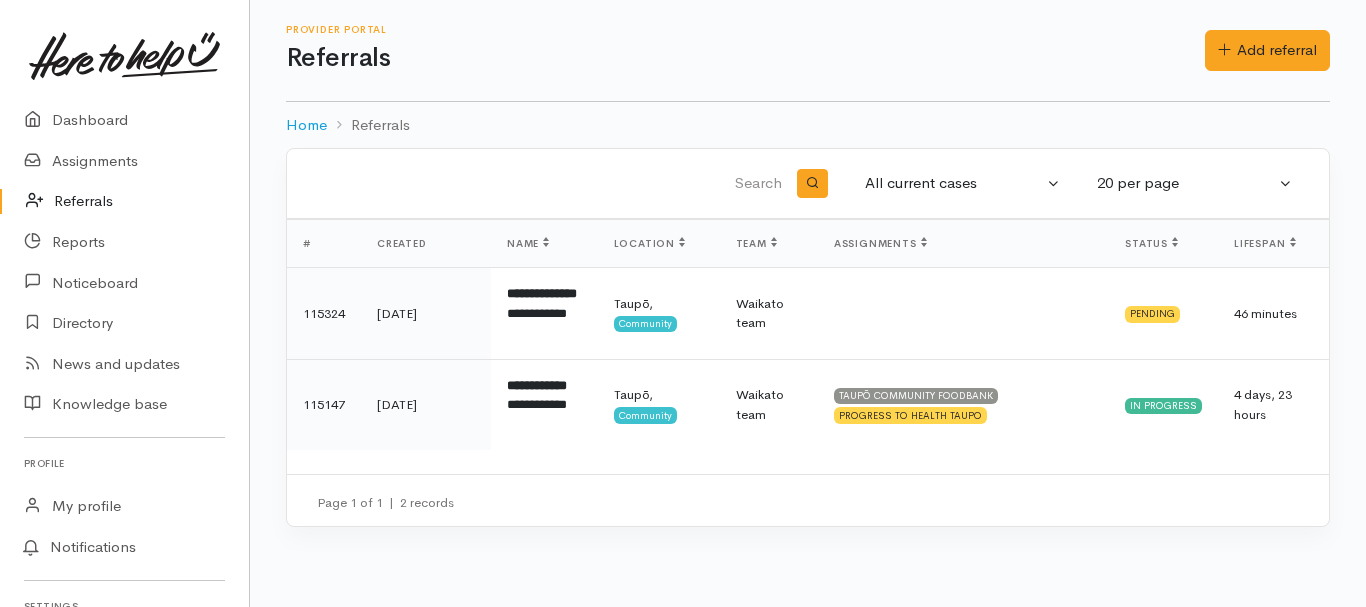 scroll, scrollTop: 0, scrollLeft: 0, axis: both 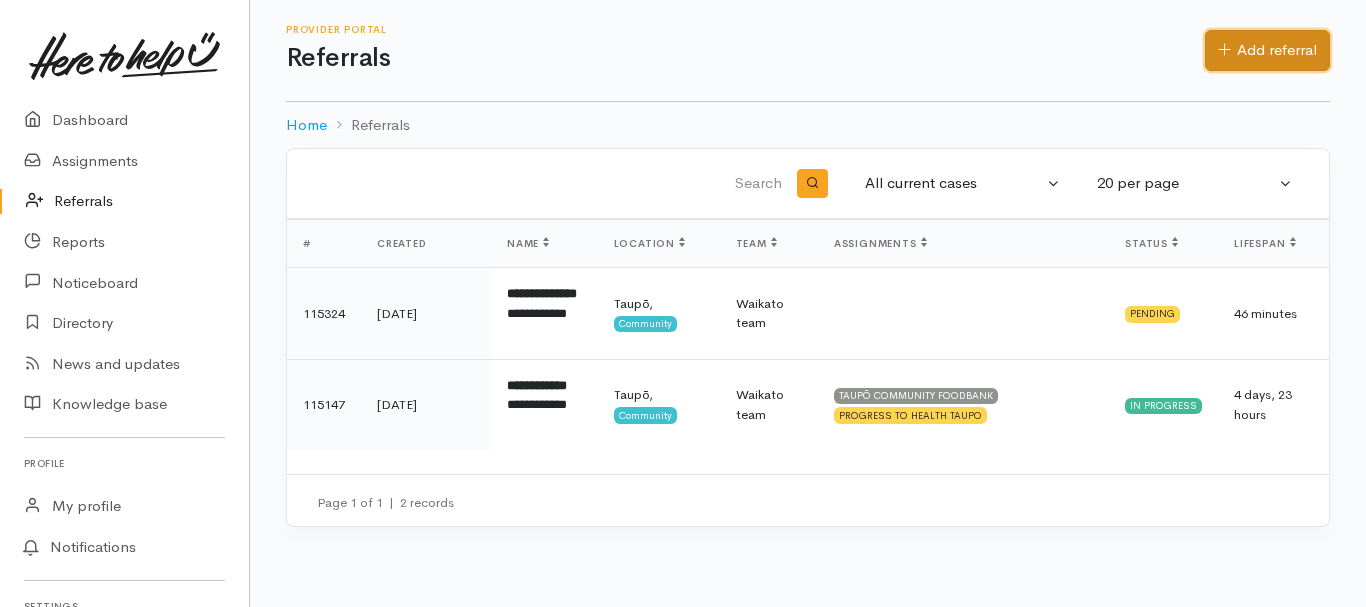 click on "Add referral" at bounding box center (1267, 50) 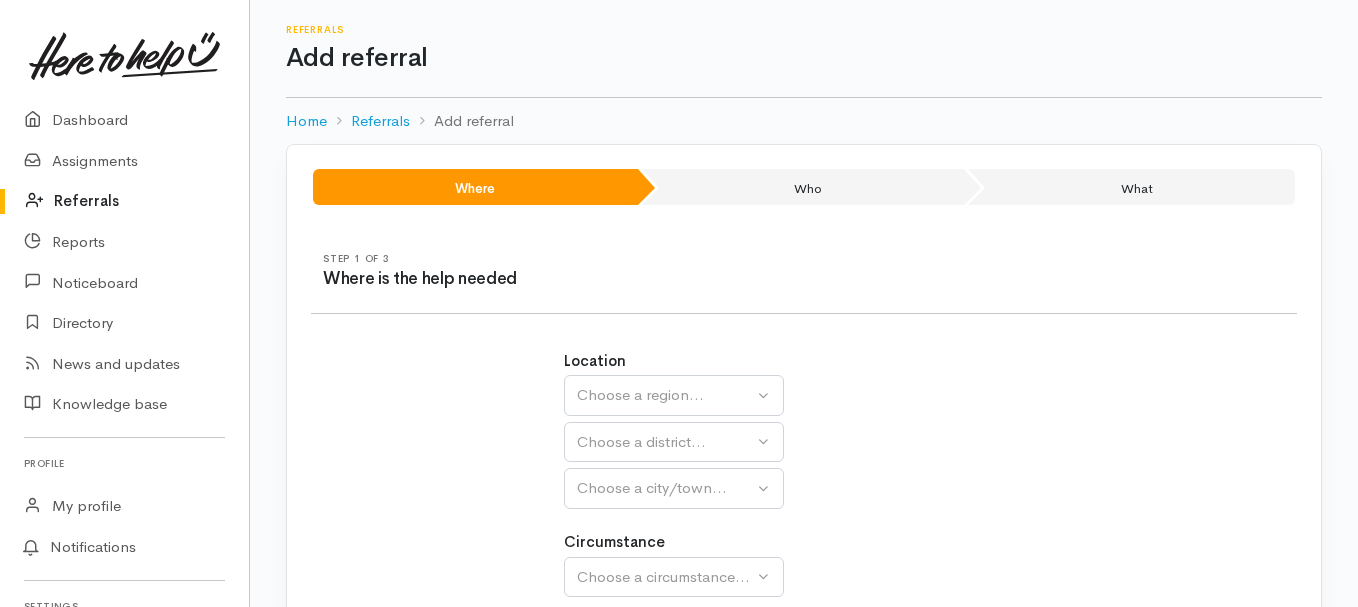 scroll, scrollTop: 0, scrollLeft: 0, axis: both 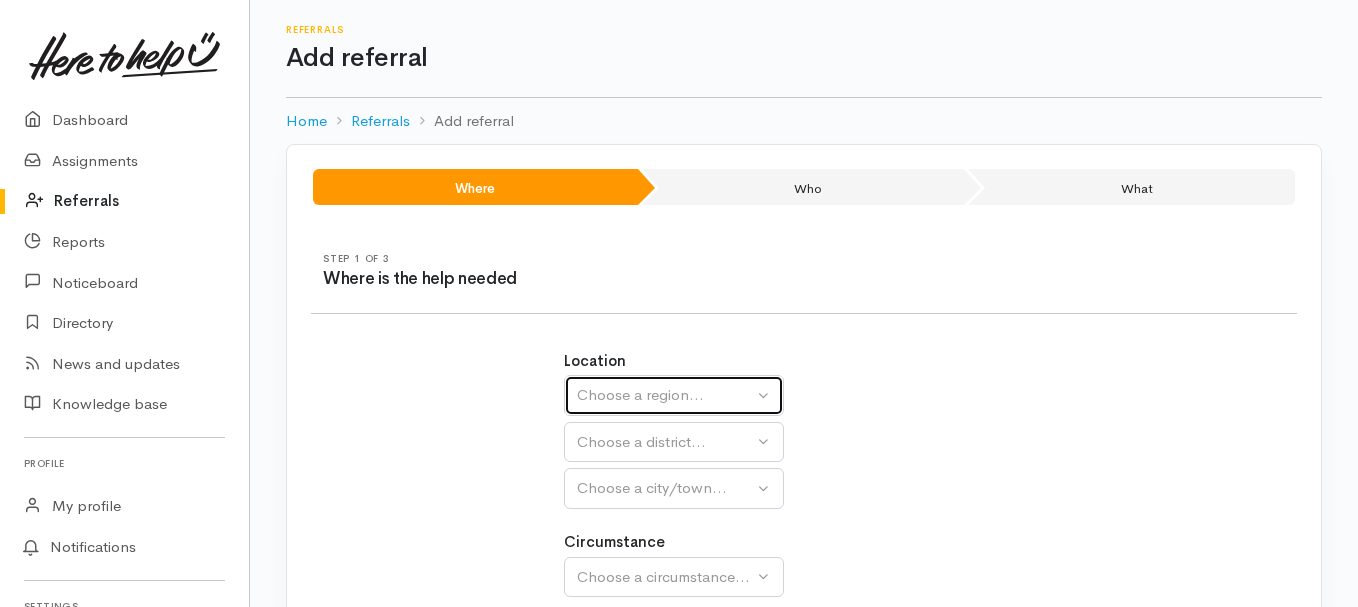 click on "Choose a region..." at bounding box center (665, 395) 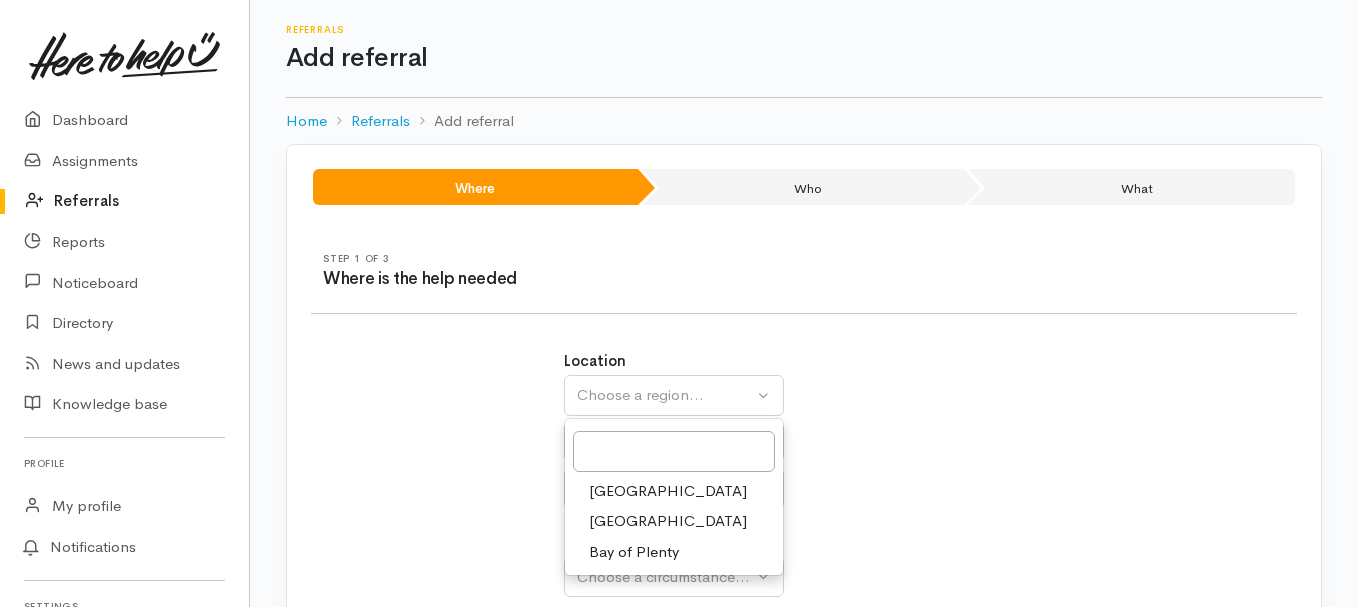 click on "Waikato" at bounding box center [668, 521] 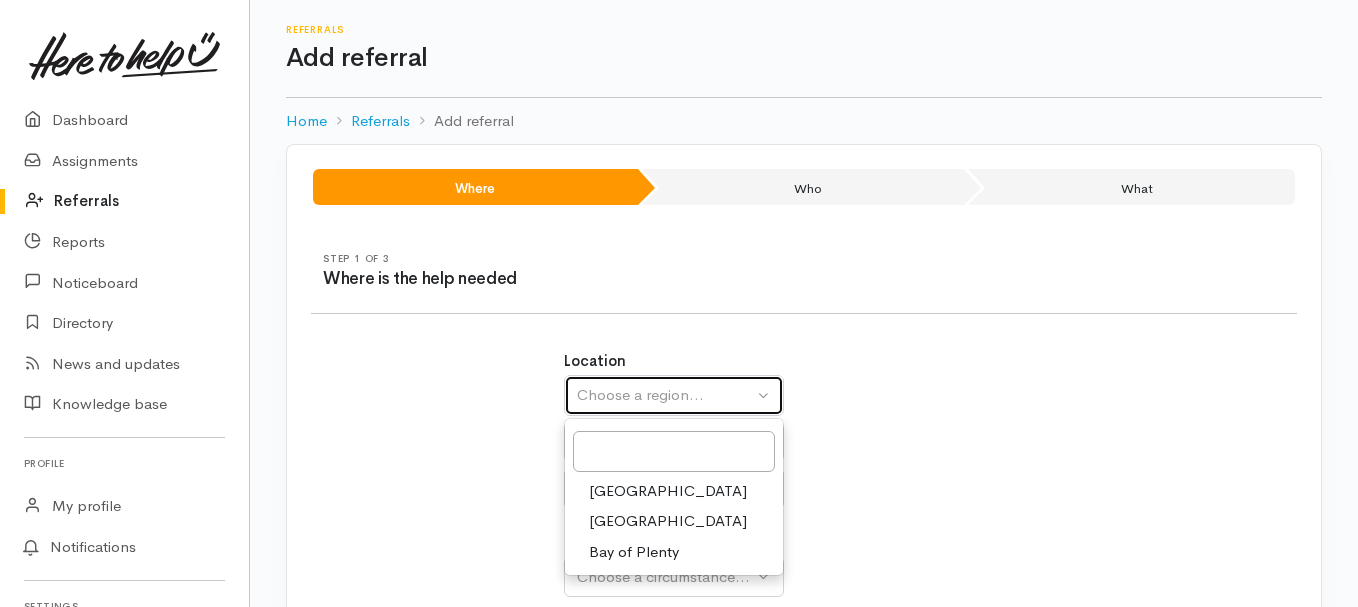 select on "3" 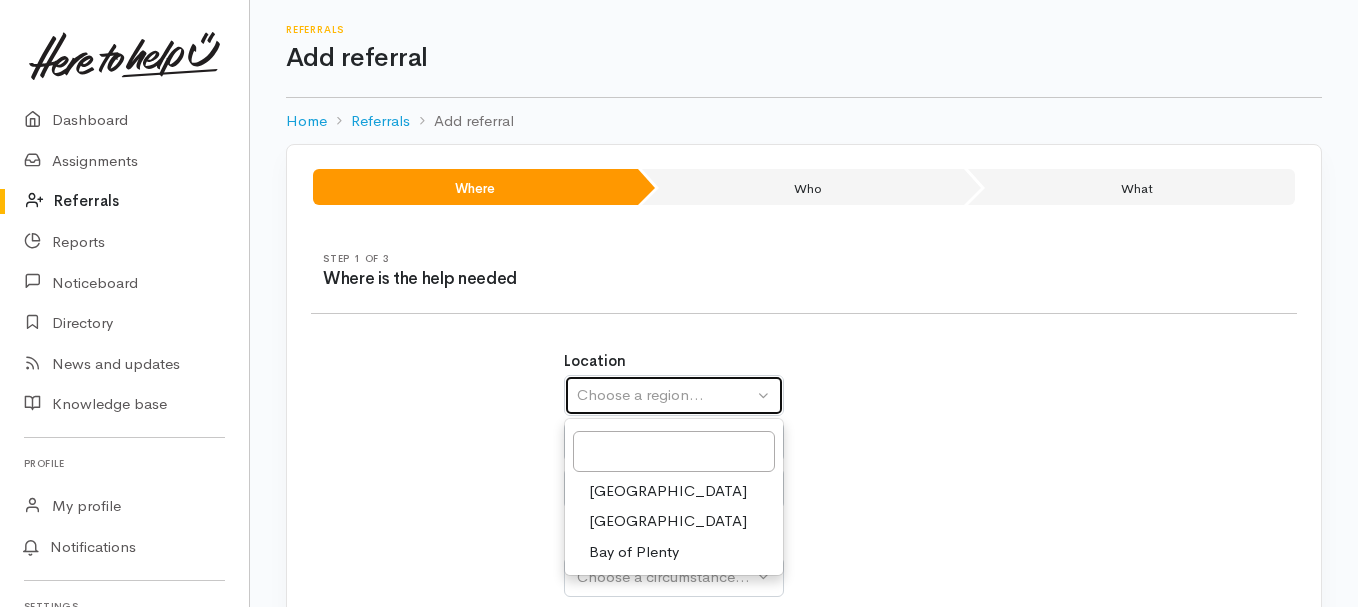 select 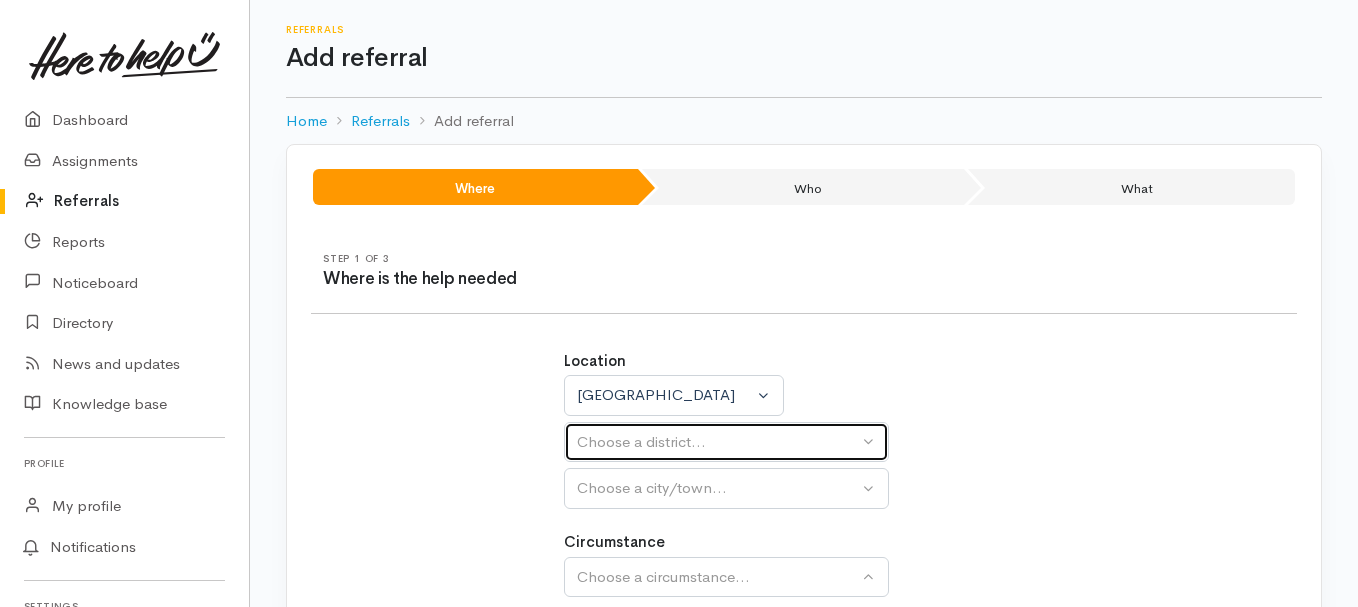 click on "Choose a district..." at bounding box center (717, 442) 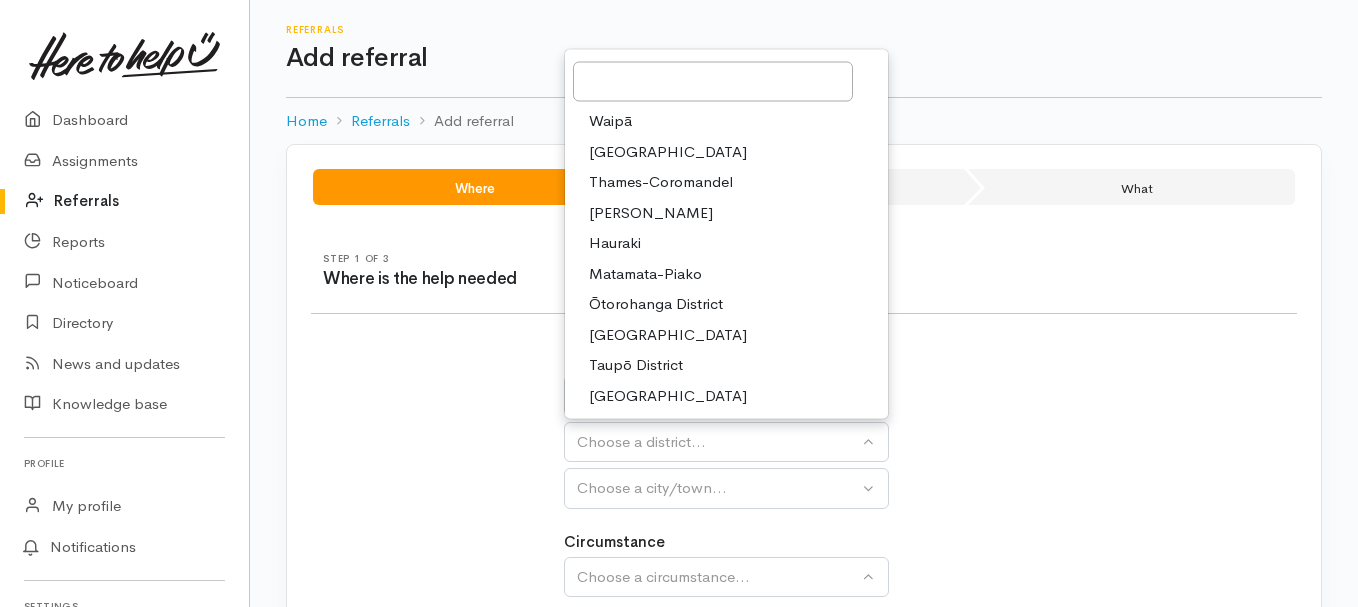 click on "Taupō District" at bounding box center (636, 365) 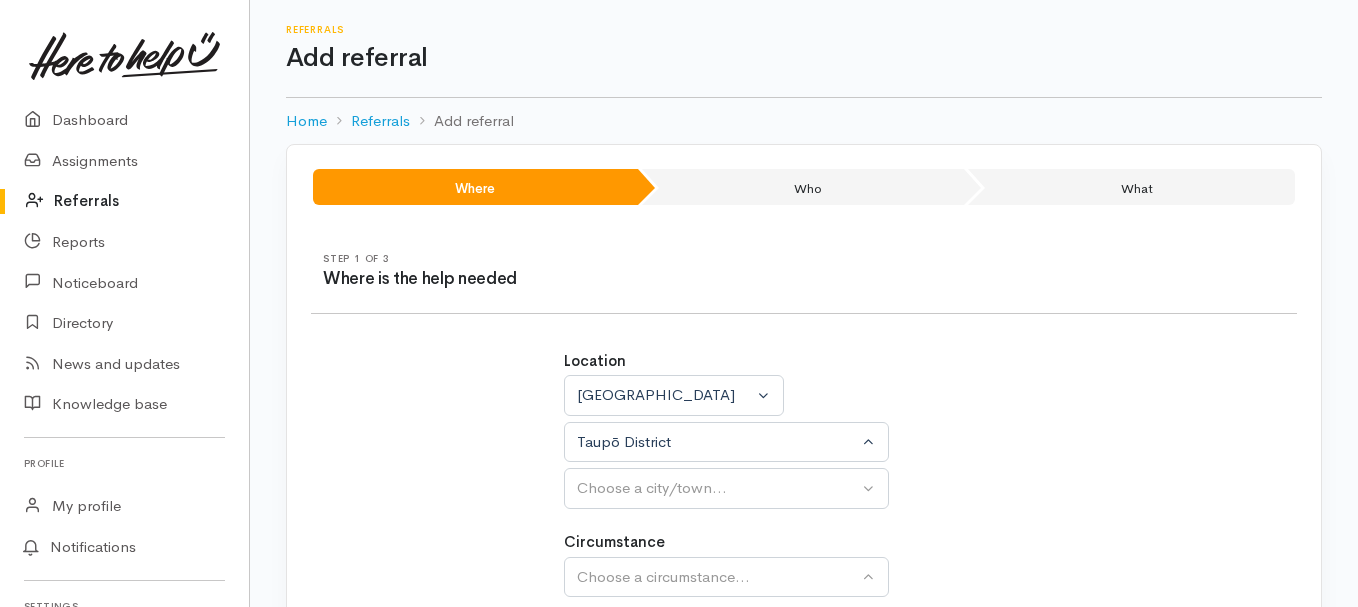 select 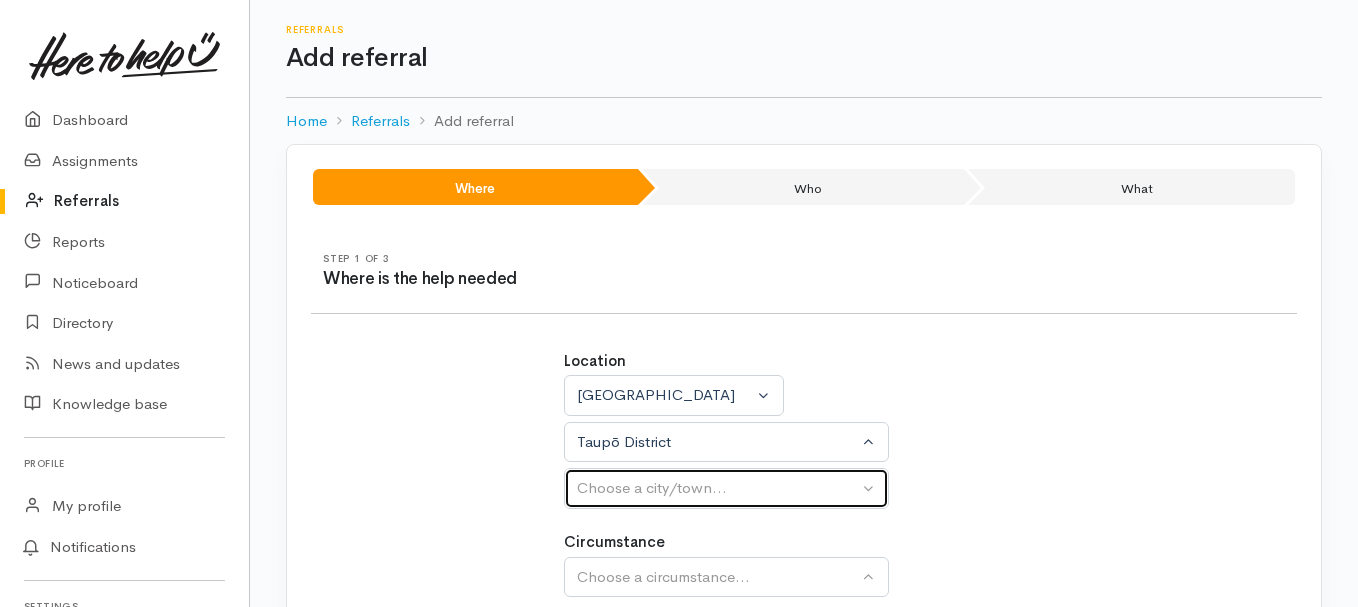 click on "Choose a city/town..." at bounding box center [726, 488] 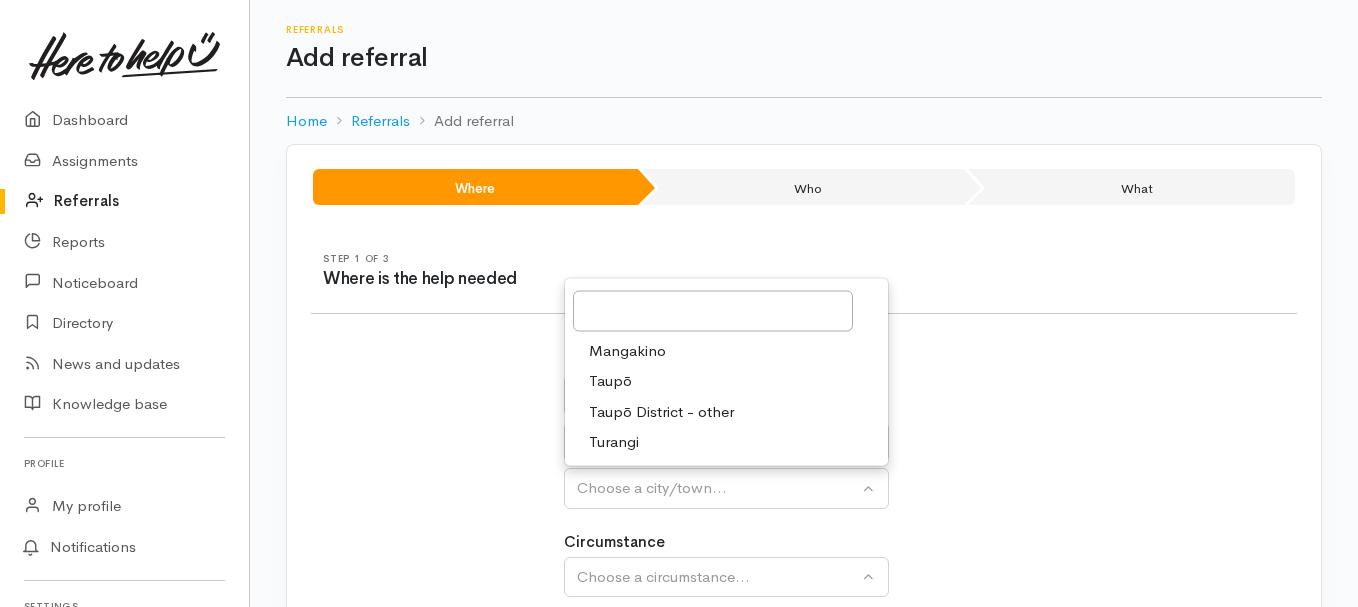 click on "Taupō" at bounding box center [610, 381] 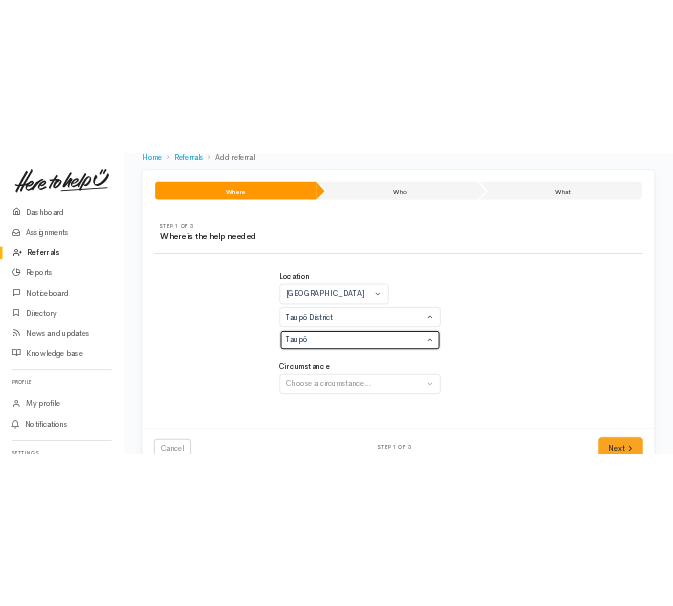 scroll, scrollTop: 167, scrollLeft: 0, axis: vertical 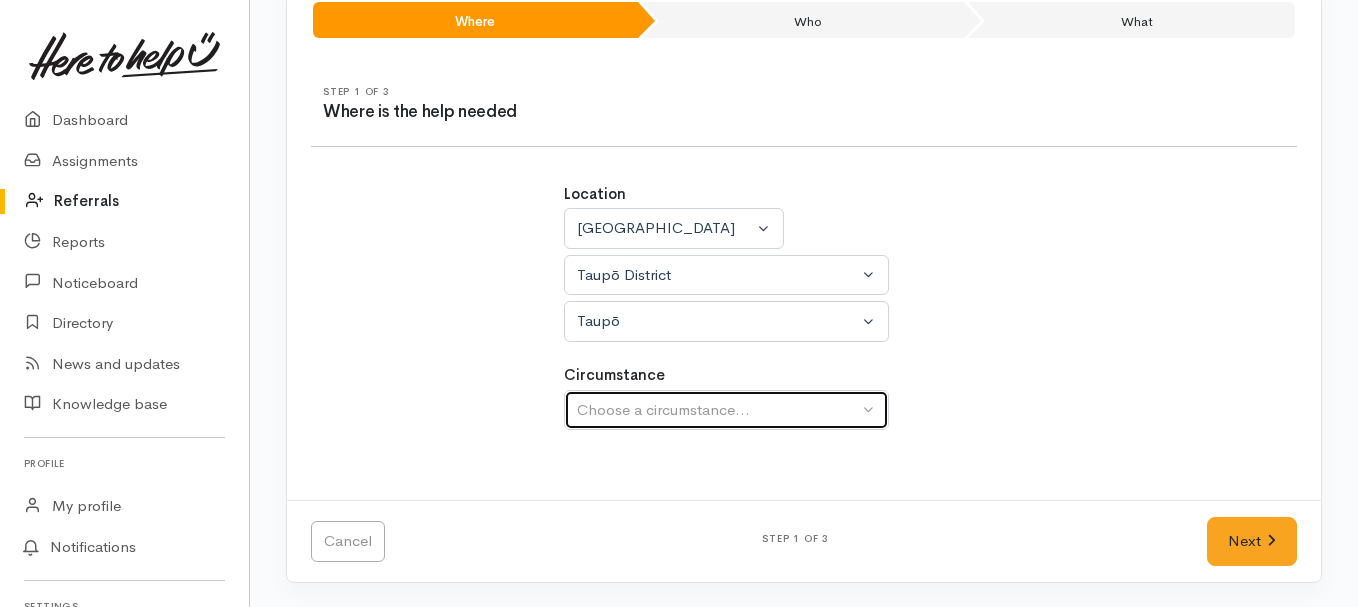click on "Choose a circumstance..." at bounding box center [726, 410] 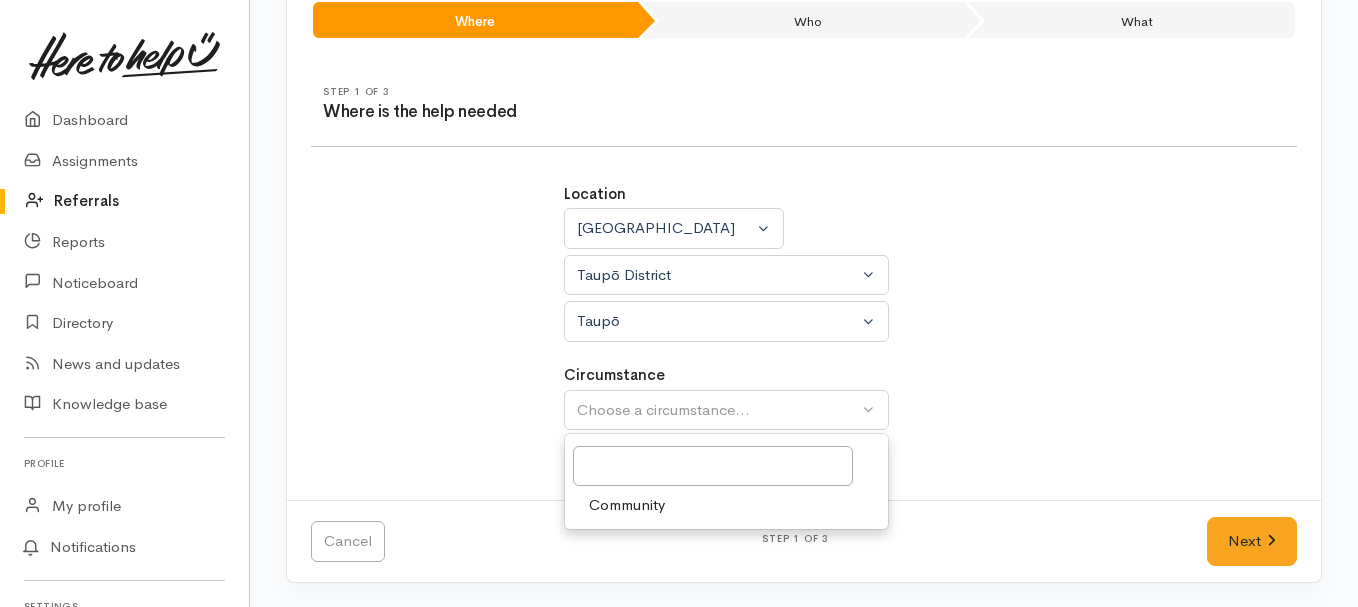 click on "Community" at bounding box center [726, 505] 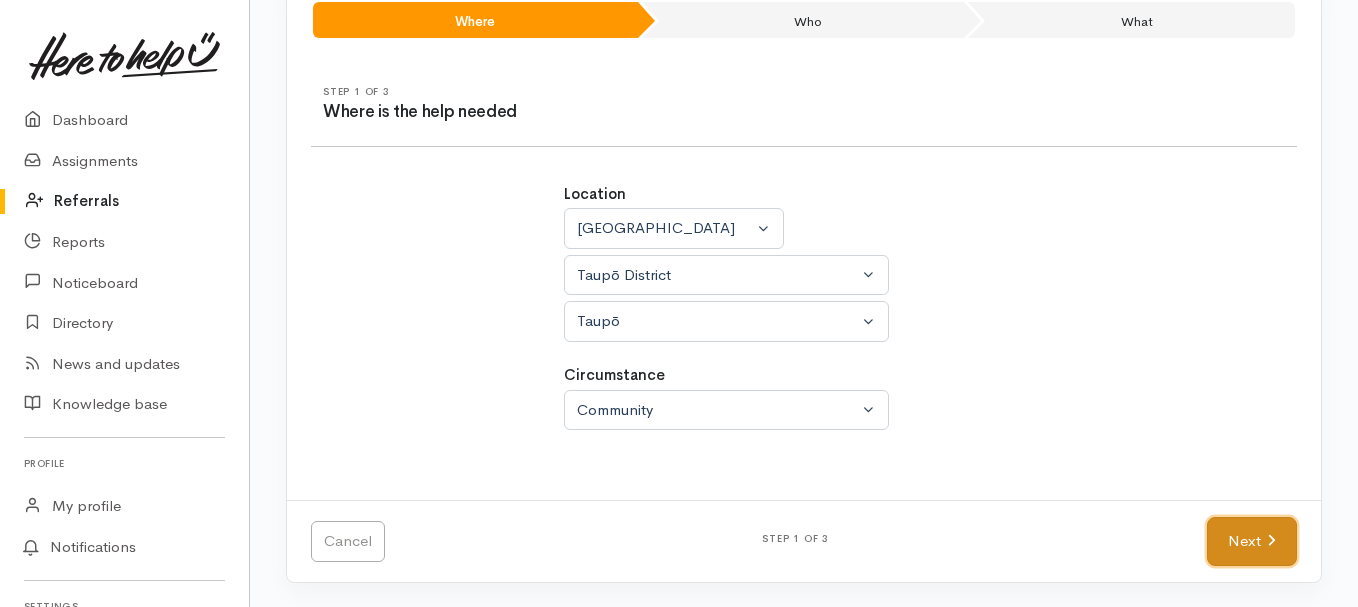click on "Next" at bounding box center (1252, 541) 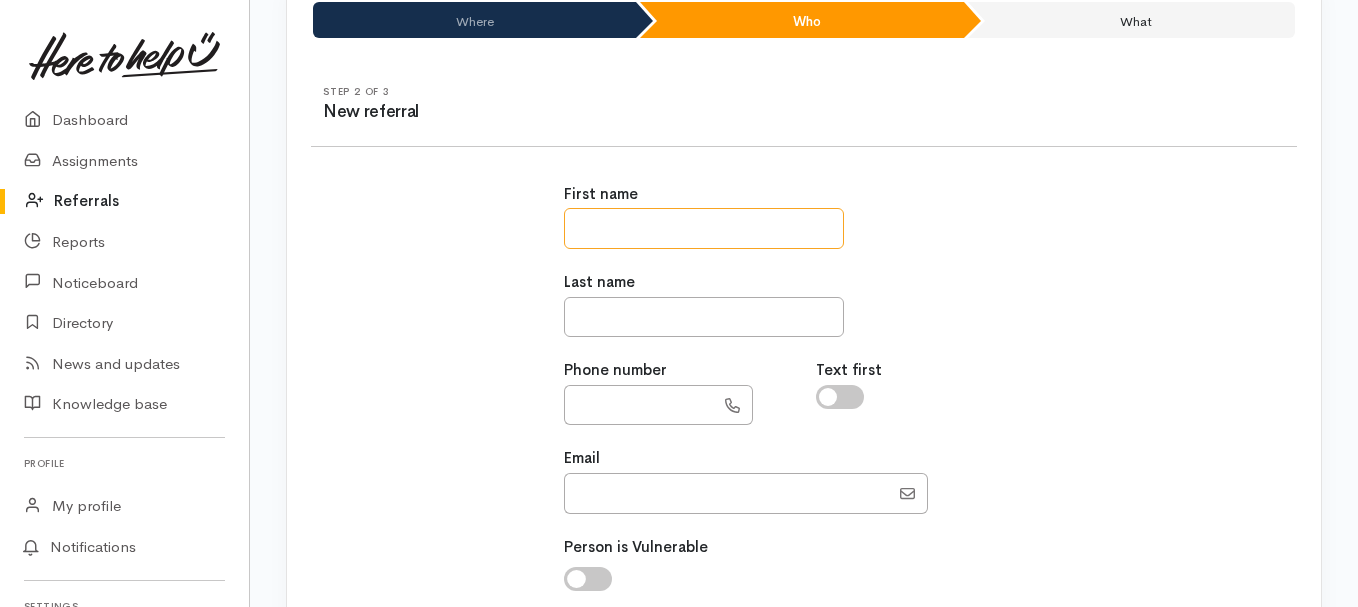 click at bounding box center [704, 228] 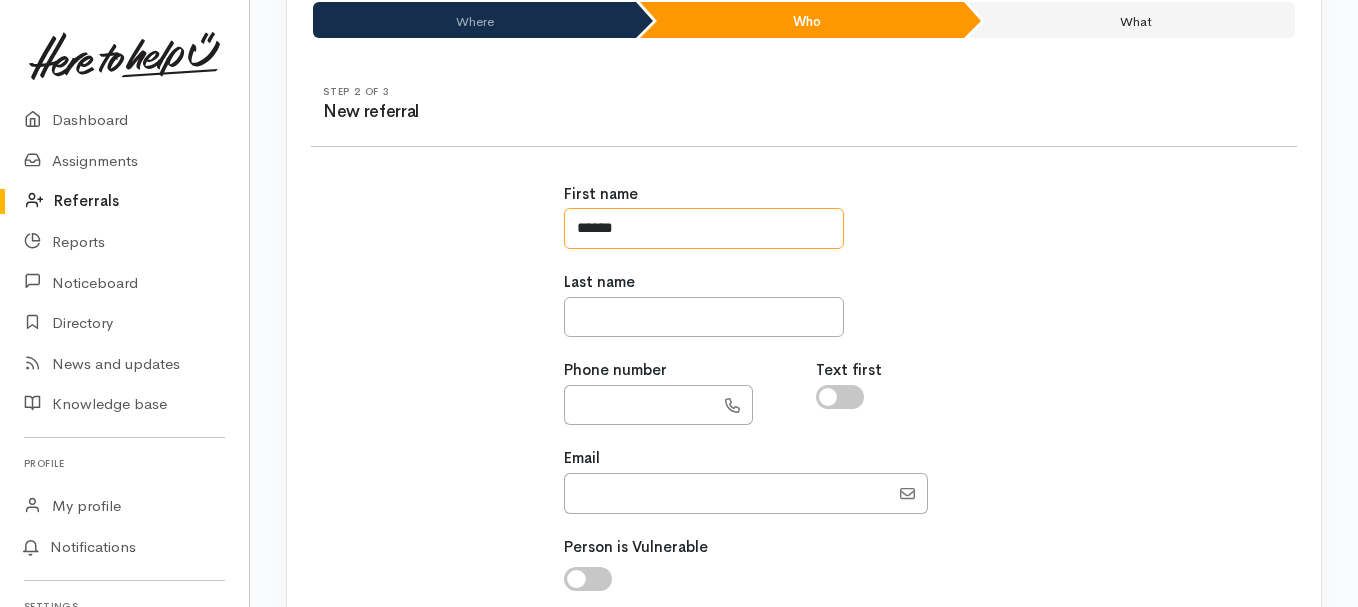 type on "******" 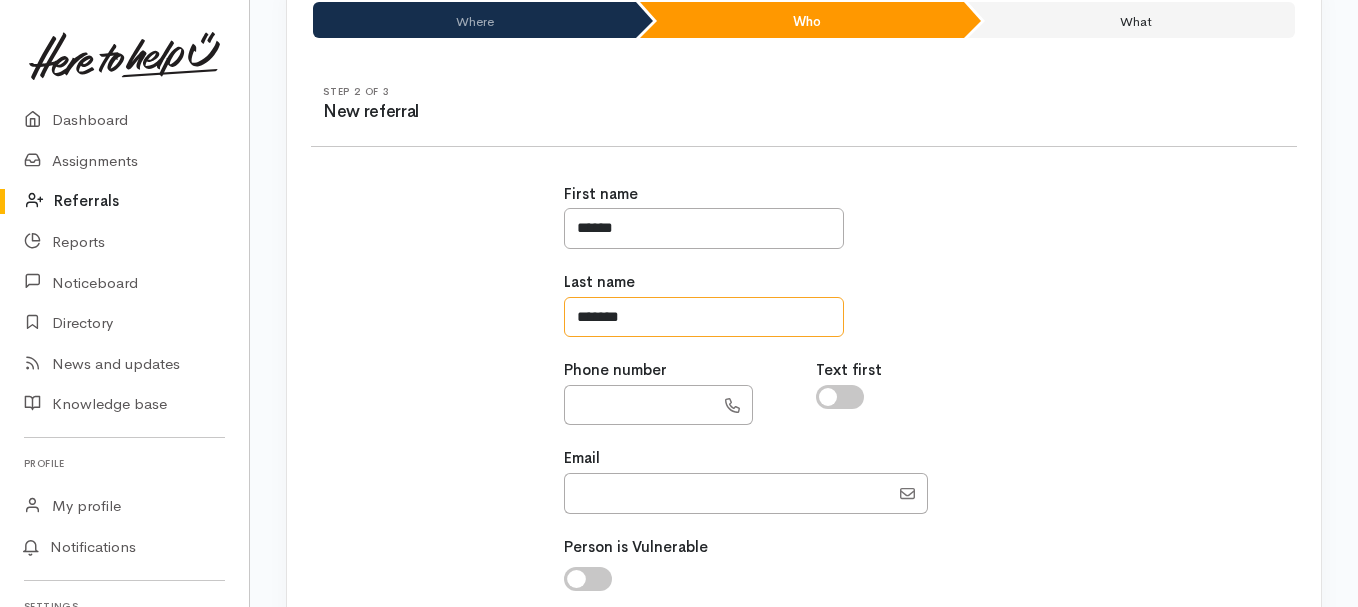 type on "*******" 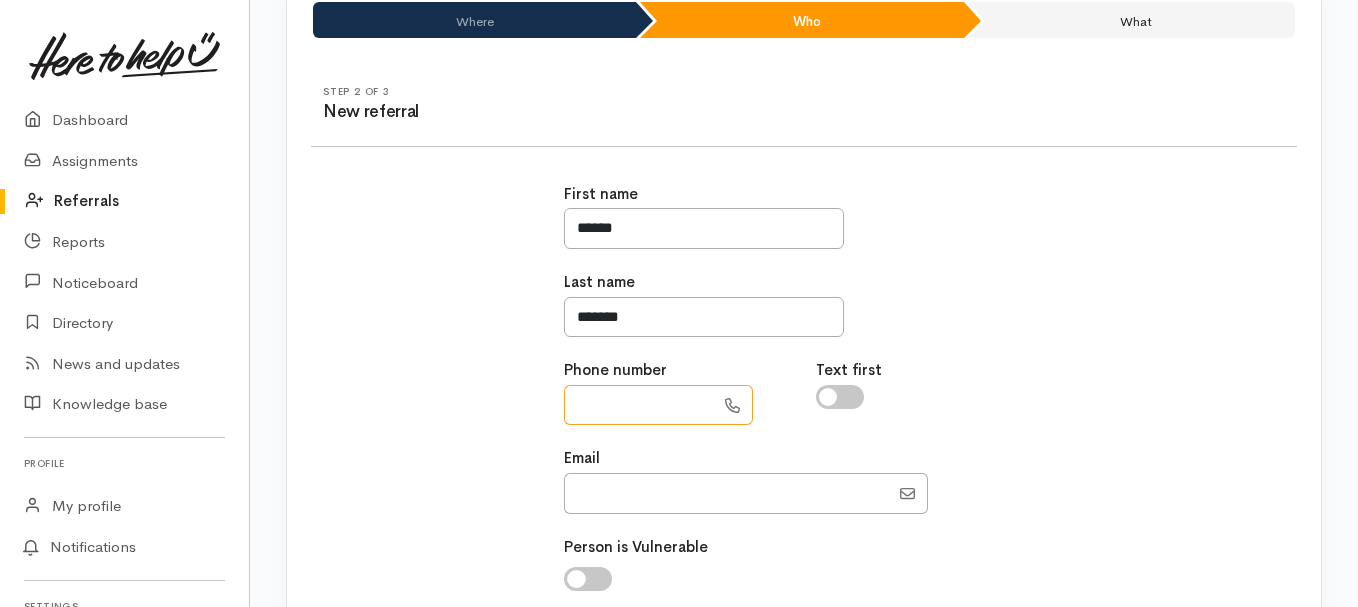 click at bounding box center [639, 405] 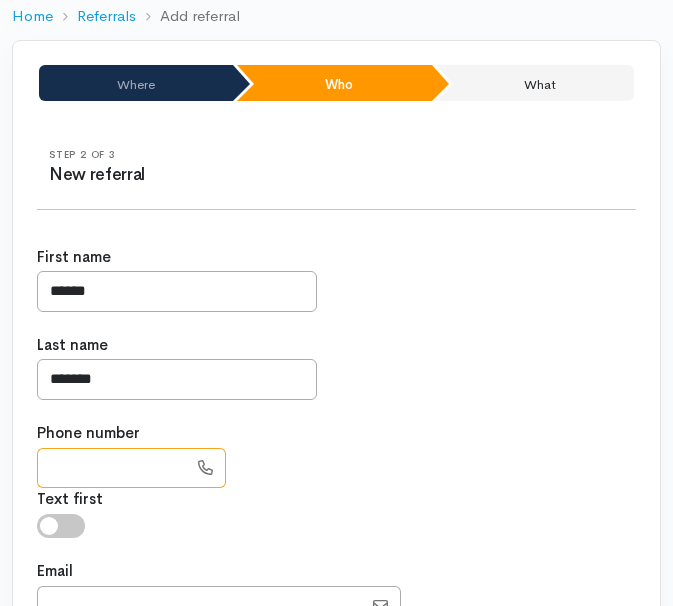 click at bounding box center (112, 468) 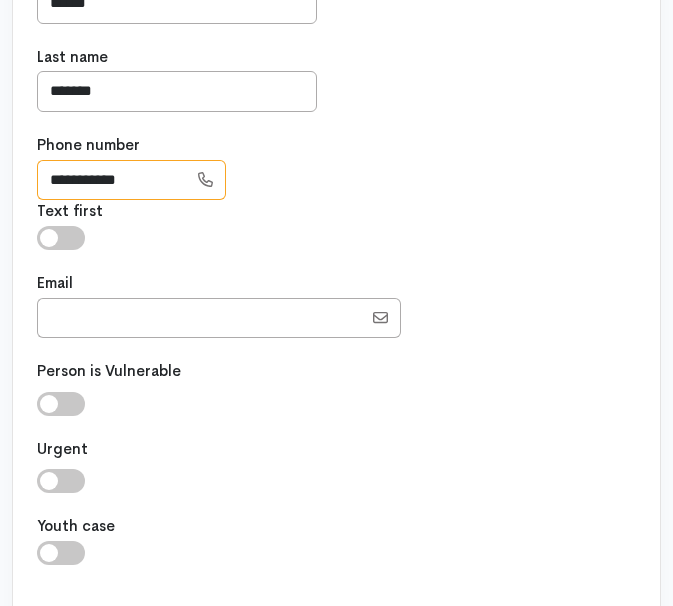 scroll, scrollTop: 460, scrollLeft: 0, axis: vertical 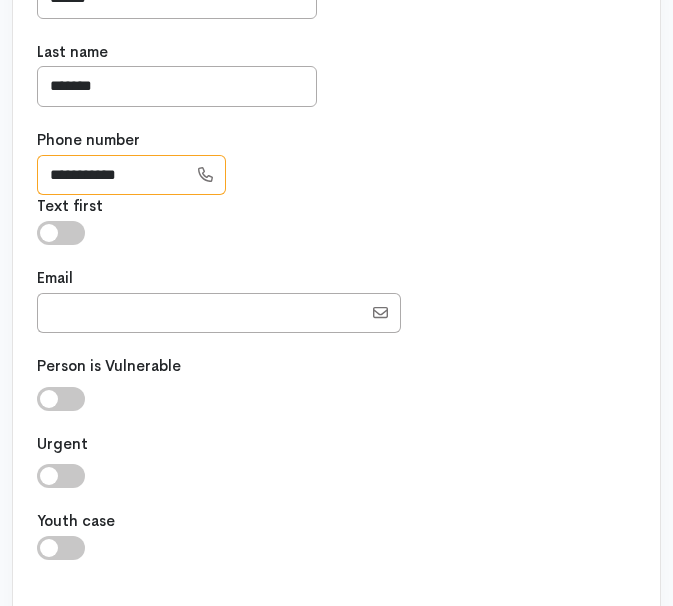 type on "**********" 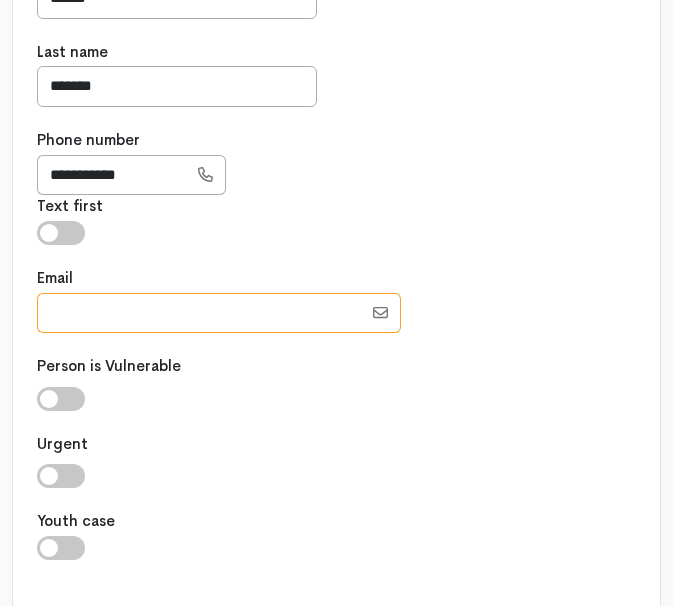 click on "Email" at bounding box center (199, 313) 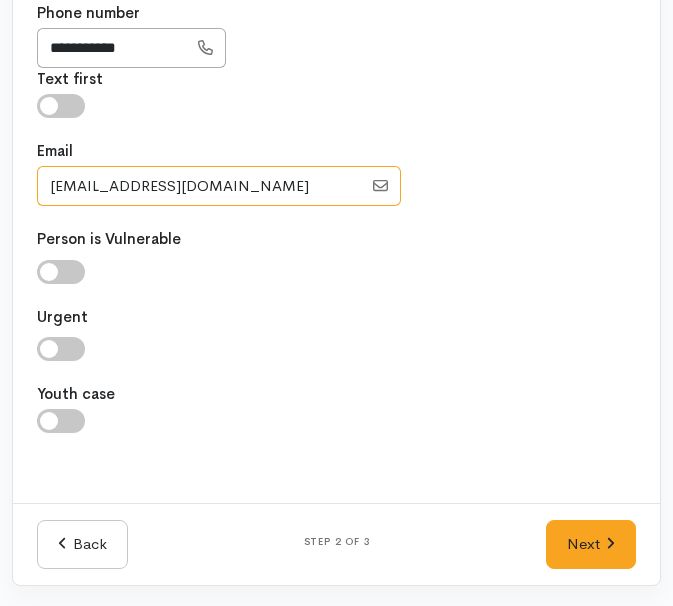 scroll, scrollTop: 591, scrollLeft: 0, axis: vertical 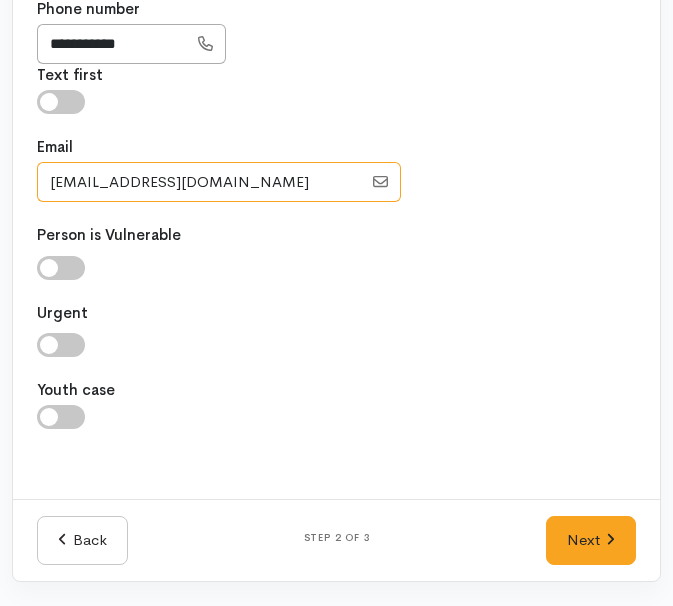 type on "jarryd.haysgam@gmail.com" 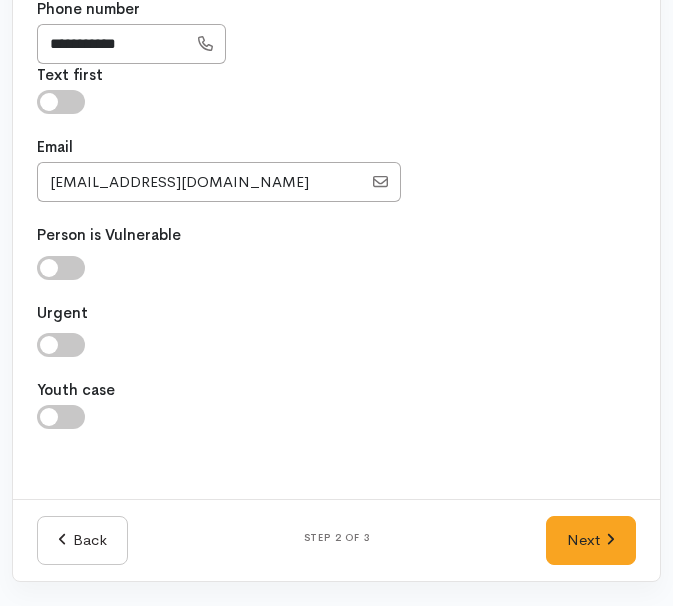 click at bounding box center (61, 268) 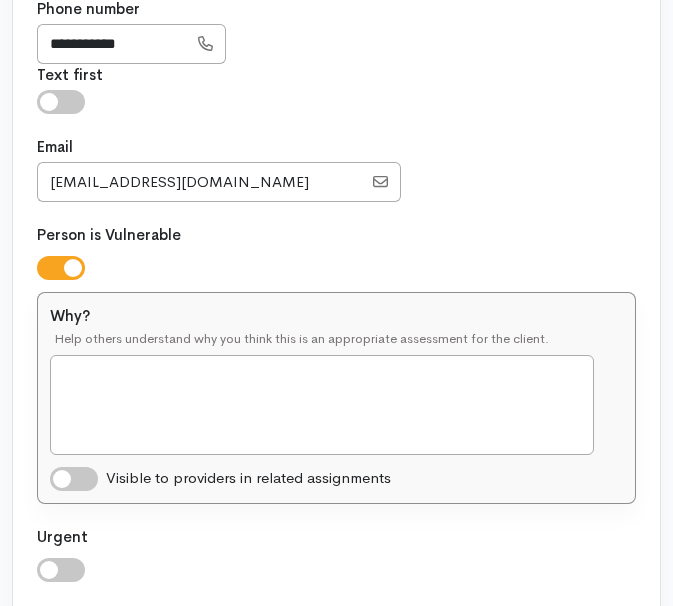 click at bounding box center (61, 268) 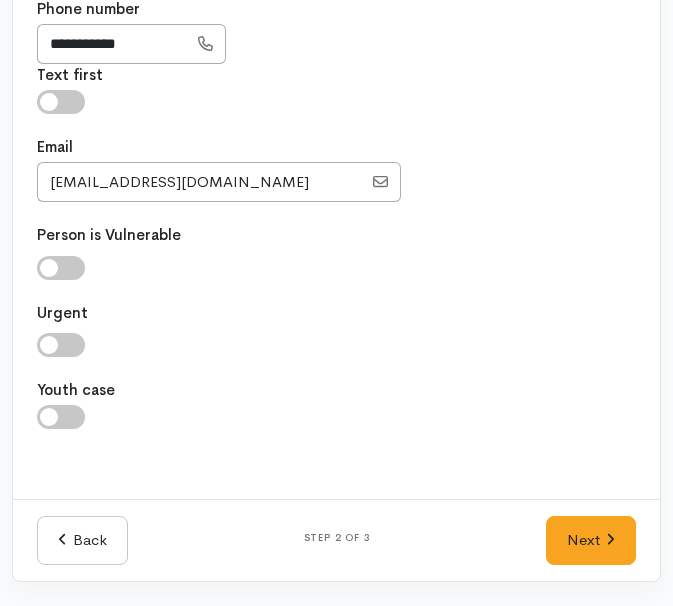 click on "**********" at bounding box center (336, 137) 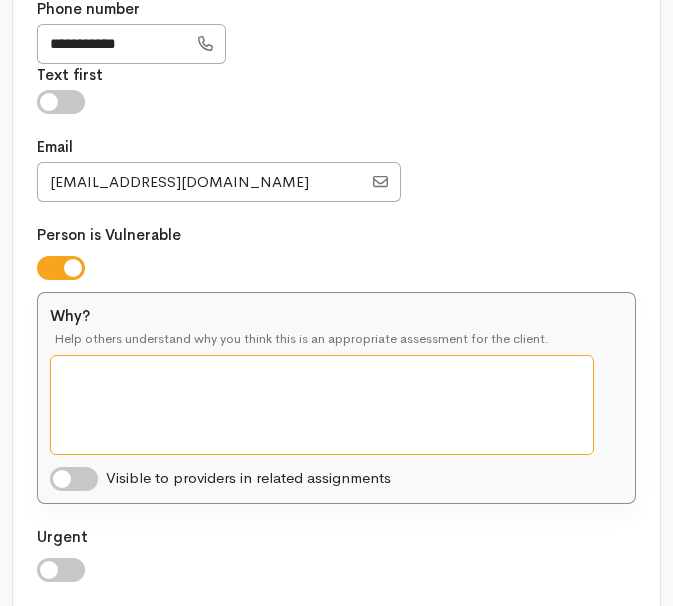 click on "Why?" at bounding box center (322, 405) 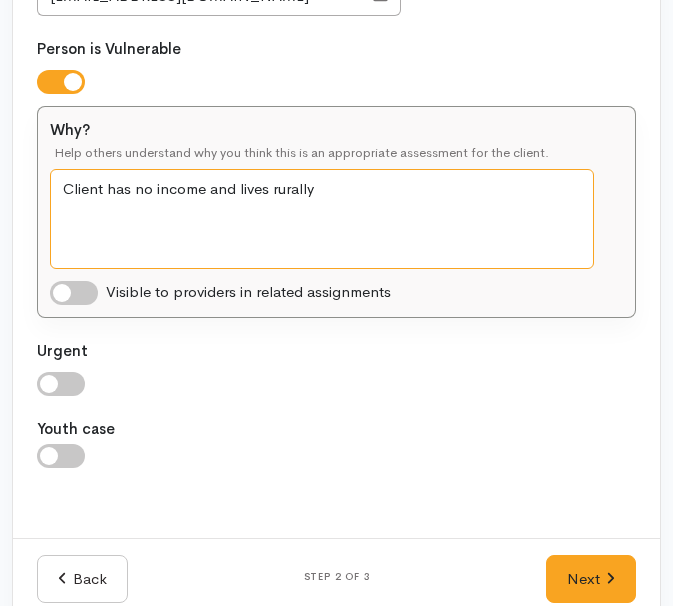 scroll, scrollTop: 815, scrollLeft: 0, axis: vertical 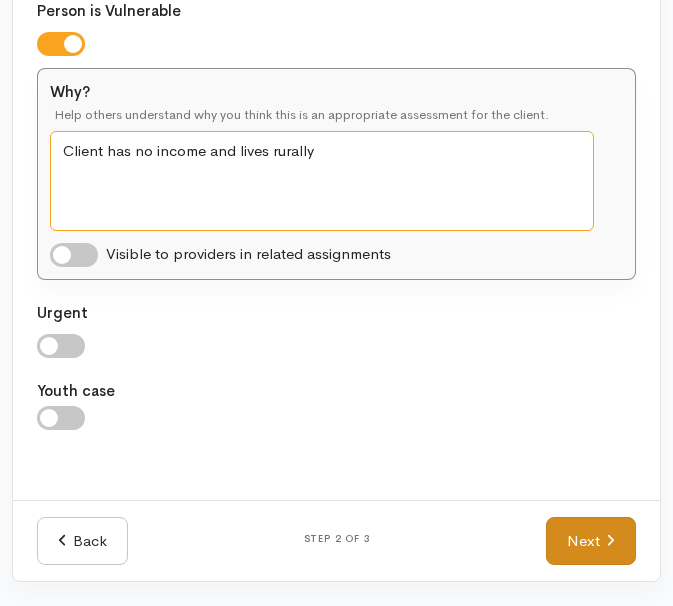 type on "Client has no income and lives rurally" 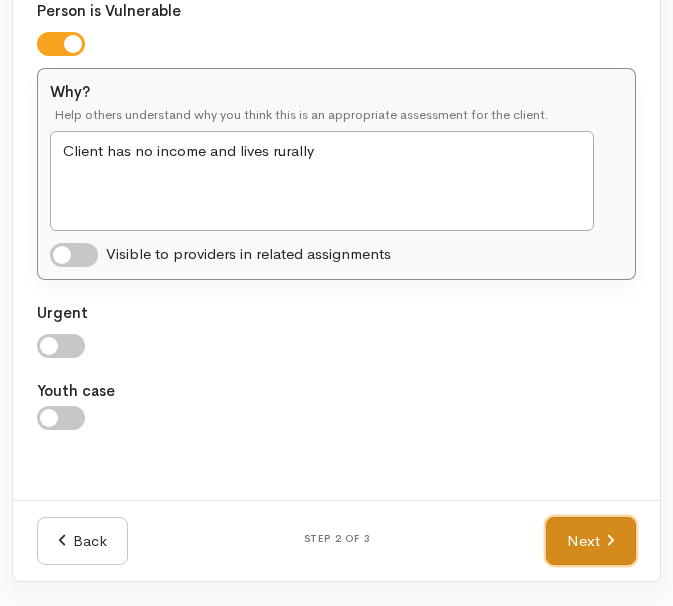 click on "Next" at bounding box center [591, 541] 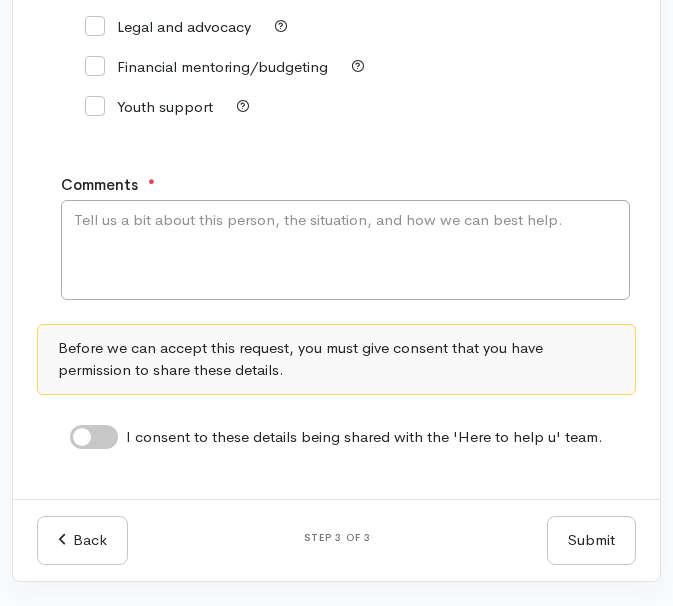 scroll, scrollTop: 708, scrollLeft: 0, axis: vertical 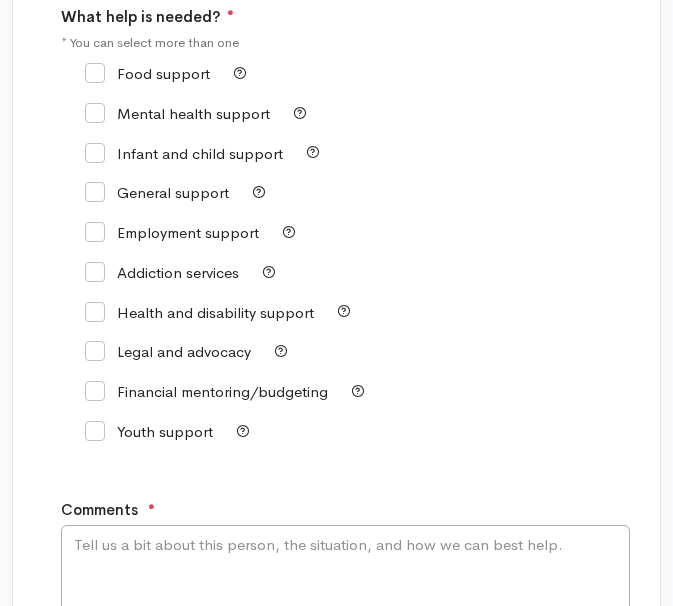 click on "Food support" at bounding box center [147, 73] 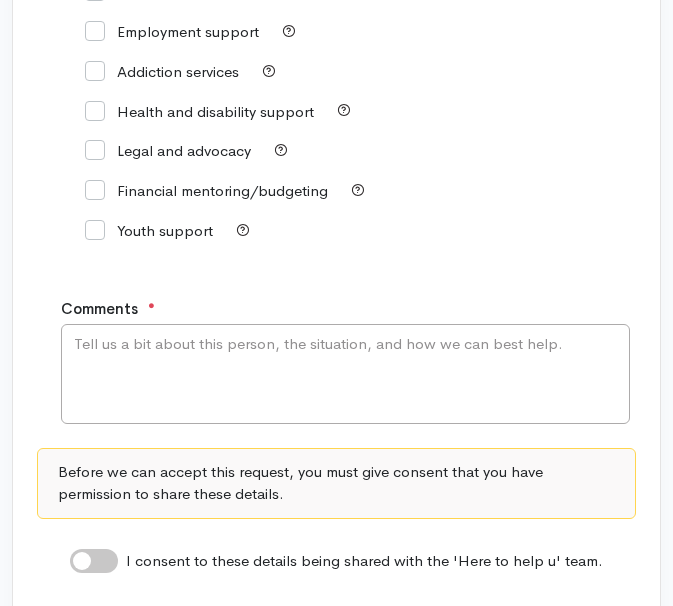 scroll, scrollTop: 587, scrollLeft: 0, axis: vertical 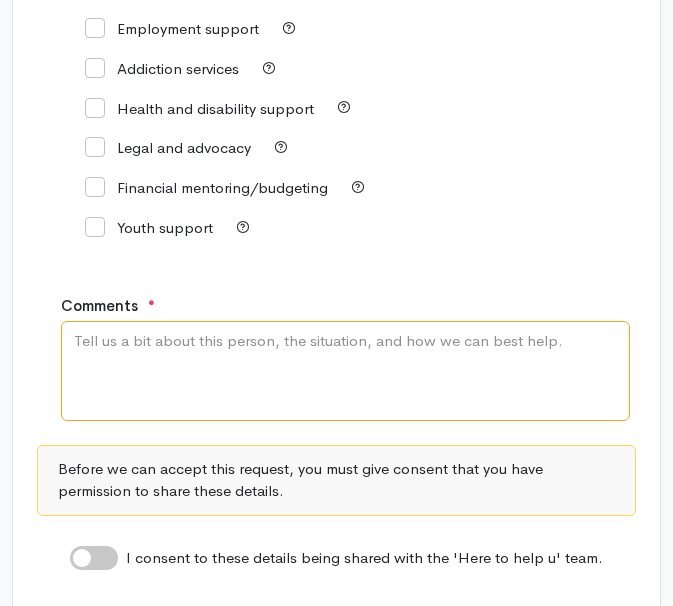 click on "Comments" at bounding box center [345, 371] 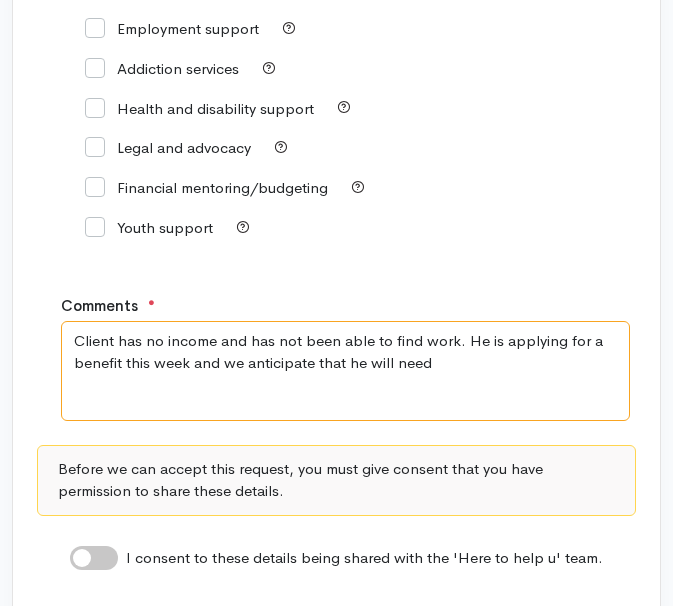 click on "Client has no income and has not been able to find work. He is applying for a benefit this week and we anticipate that he will need" at bounding box center (345, 371) 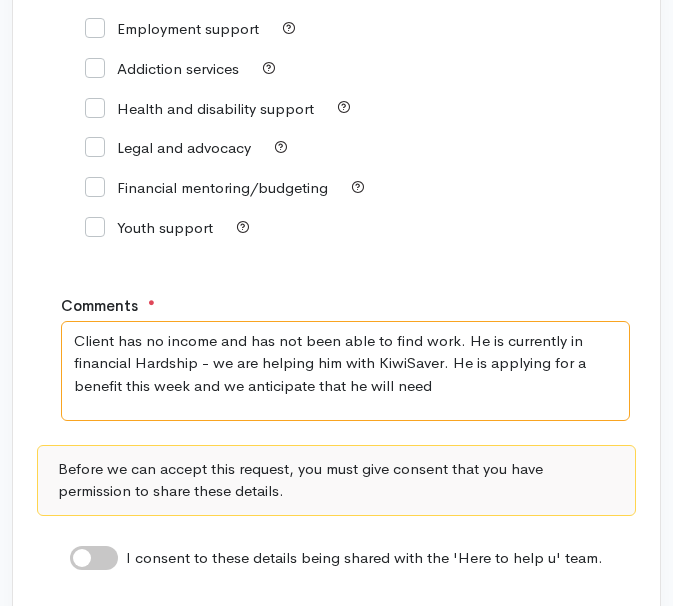 click on "Client has no income and has not been able to find work. He is currently in financial Hardship - we are helping him with KiwiSaver. He is applying for a benefit this week and we anticipate that he will need" at bounding box center [345, 371] 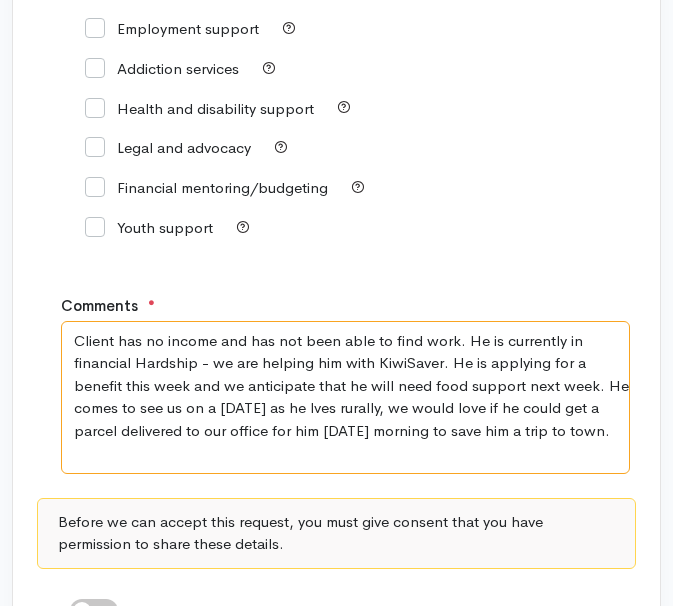 click on "Client has no income and has not been able to find work. He is currently in financial Hardship - we are helping him with KiwiSaver. He is applying for a benefit this week and we anticipate that he will need food support next week. He comes to see us on a Monday as he lves rurally, we would love if he could get a parcel delivered to our office for him on Monday morning to save him a trip to town." at bounding box center (345, 397) 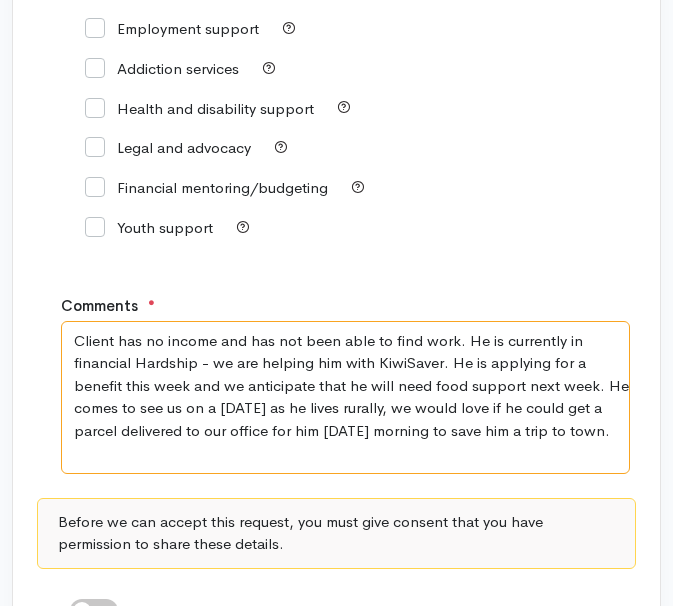 click on "Client has no income and has not been able to find work. He is currently in financial Hardship - we are helping him with KiwiSaver. He is applying for a benefit this week and we anticipate that he will need food support next week. He comes to see us on a Monday as he lives rurally, we would love if he could get a parcel delivered to our office for him on Monday morning to save him a trip to town." at bounding box center (345, 397) 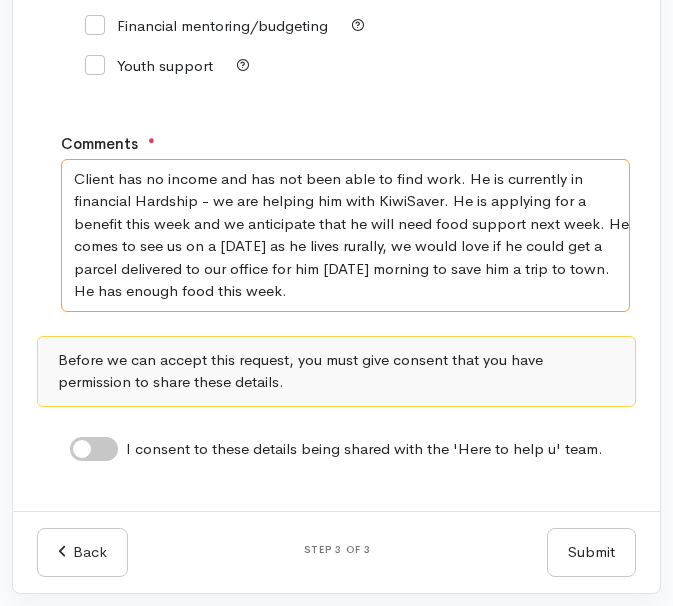 scroll, scrollTop: 761, scrollLeft: 0, axis: vertical 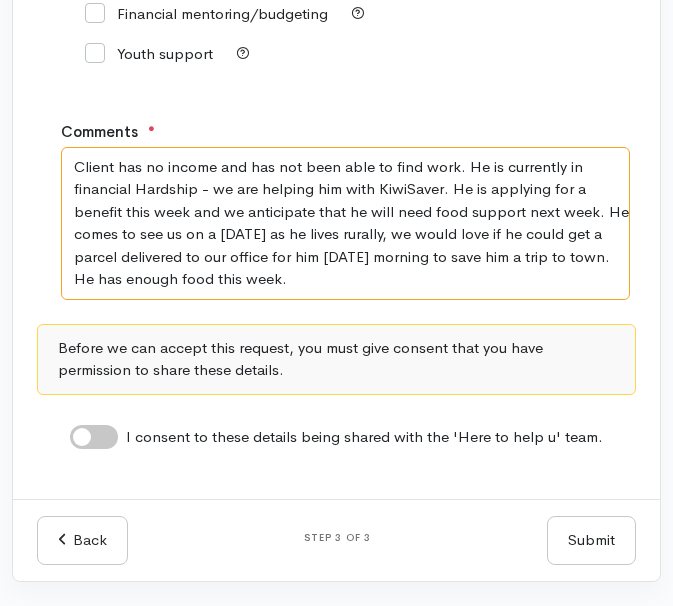type on "Client has no income and has not been able to find work. He is currently in financial Hardship - we are helping him with KiwiSaver. He is applying for a benefit this week and we anticipate that he will need food support next week. He comes to see us on a [DATE] as he lives rurally, we would love if he could get a parcel delivered to our office for him [DATE] morning to save him a trip to town. He has enough food this week." 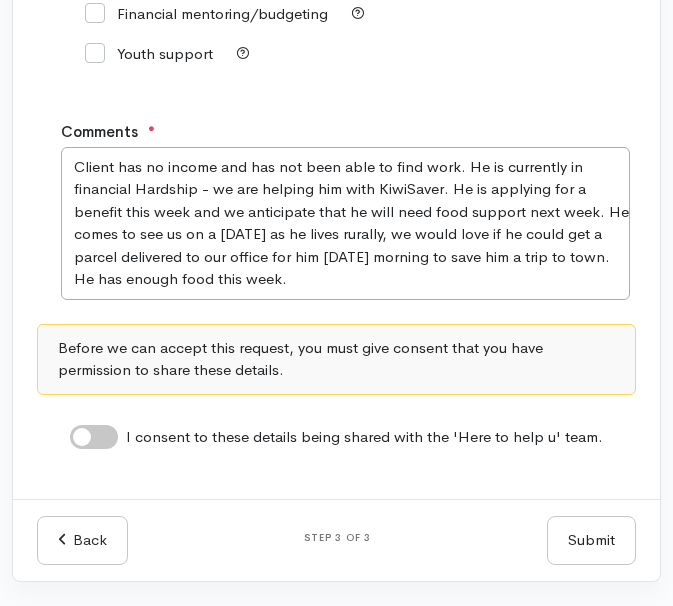 click on "I consent to these details being shared with the 'Here to help u' team." at bounding box center (94, 437) 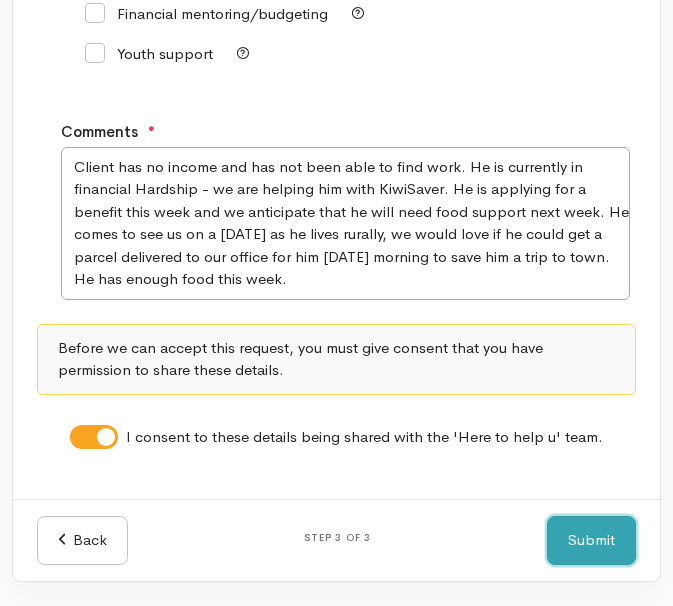 click on "Submit" at bounding box center (591, 540) 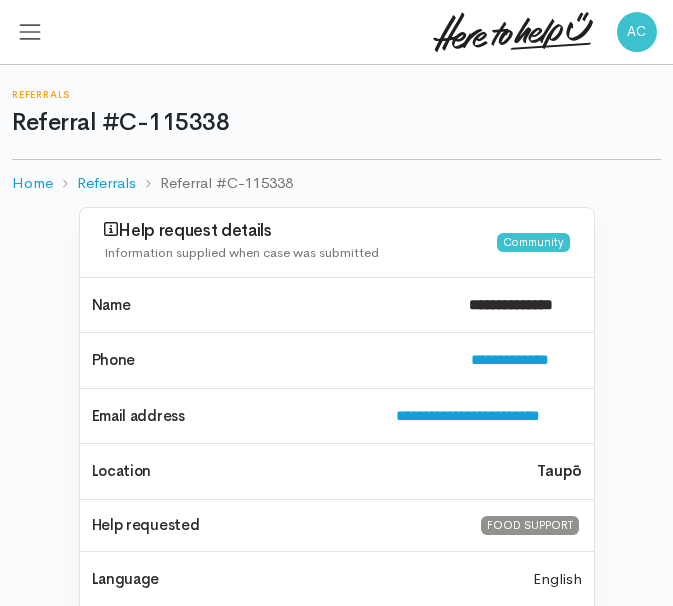 scroll, scrollTop: 0, scrollLeft: 0, axis: both 